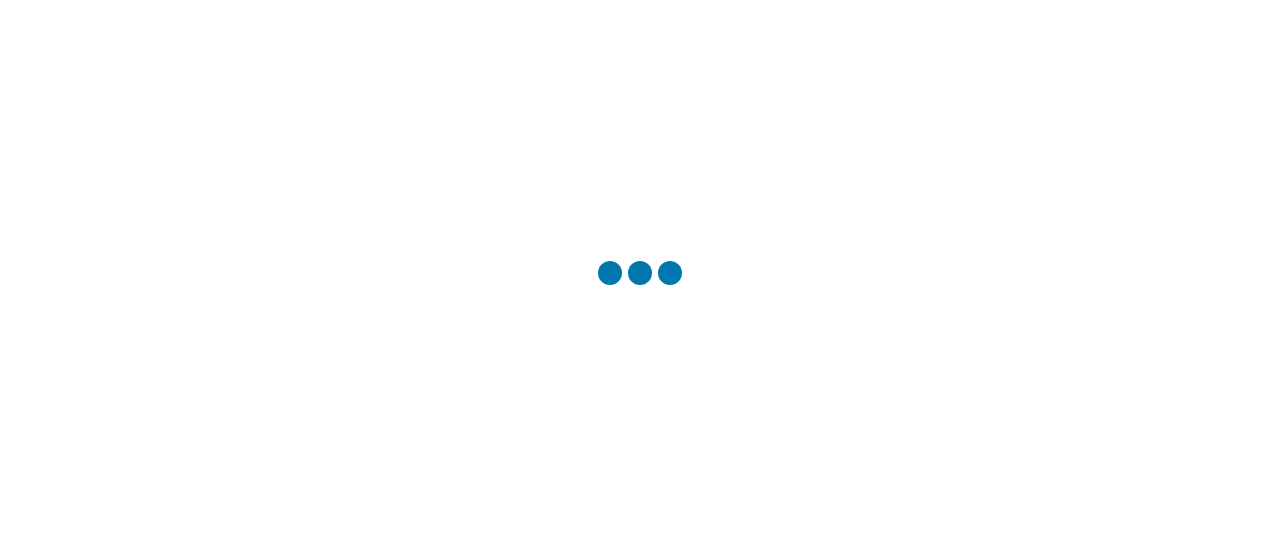 scroll, scrollTop: 0, scrollLeft: 0, axis: both 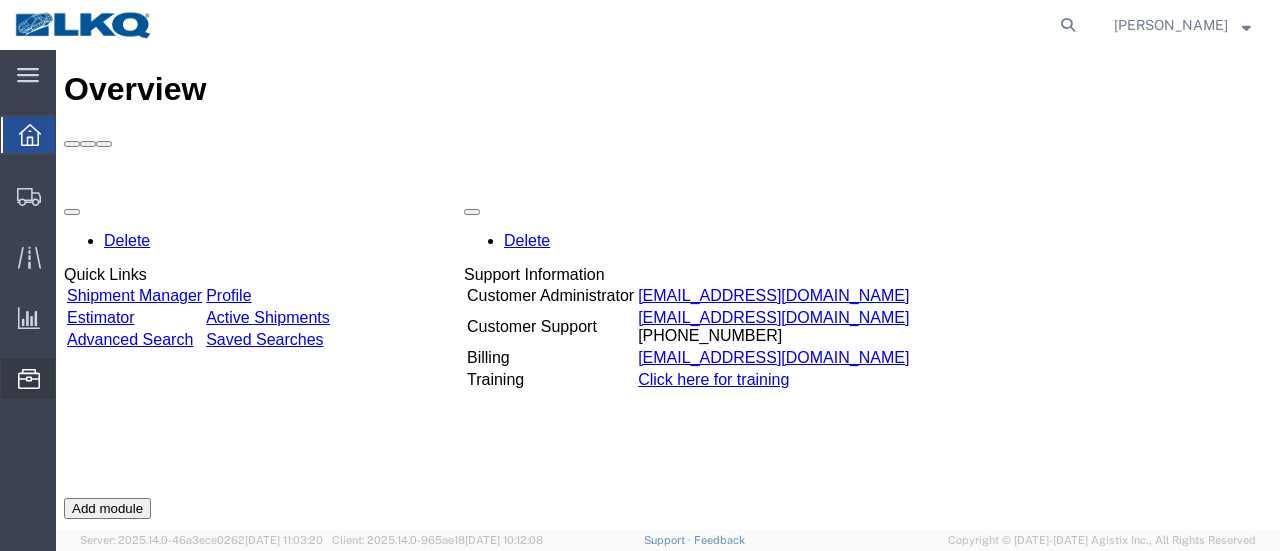 click on "Location Appointment" 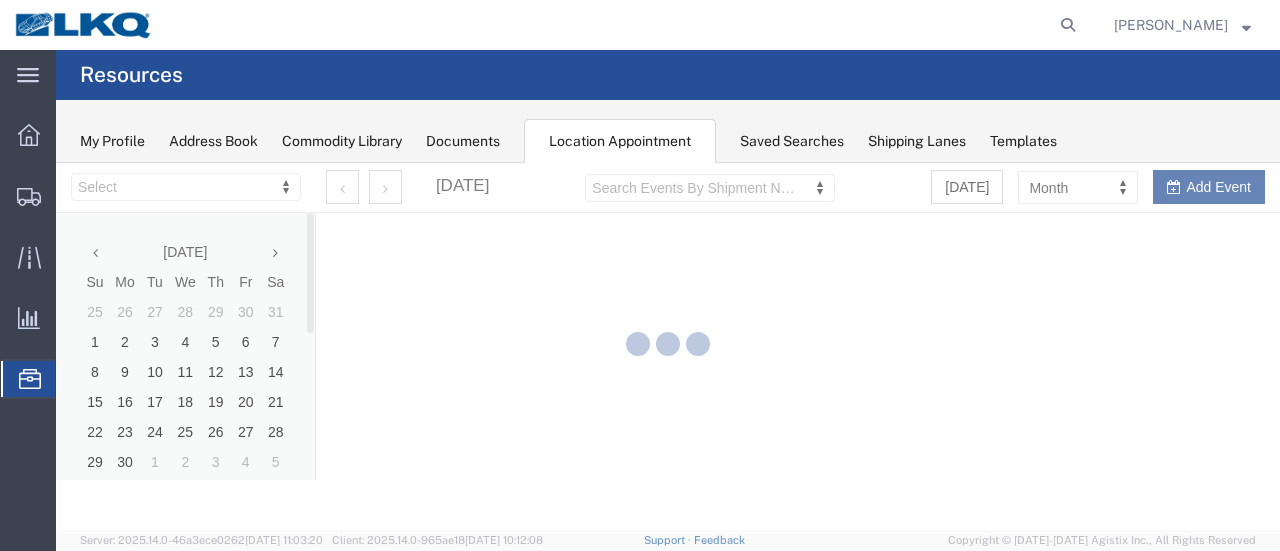 scroll, scrollTop: 0, scrollLeft: 0, axis: both 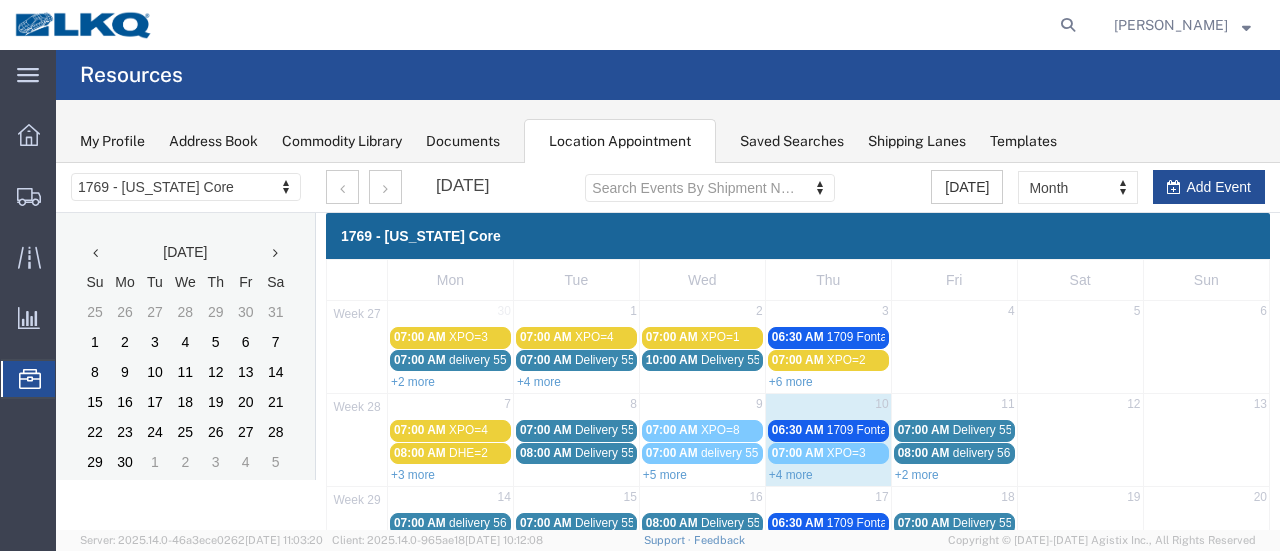 click on "11" at bounding box center (954, 406) 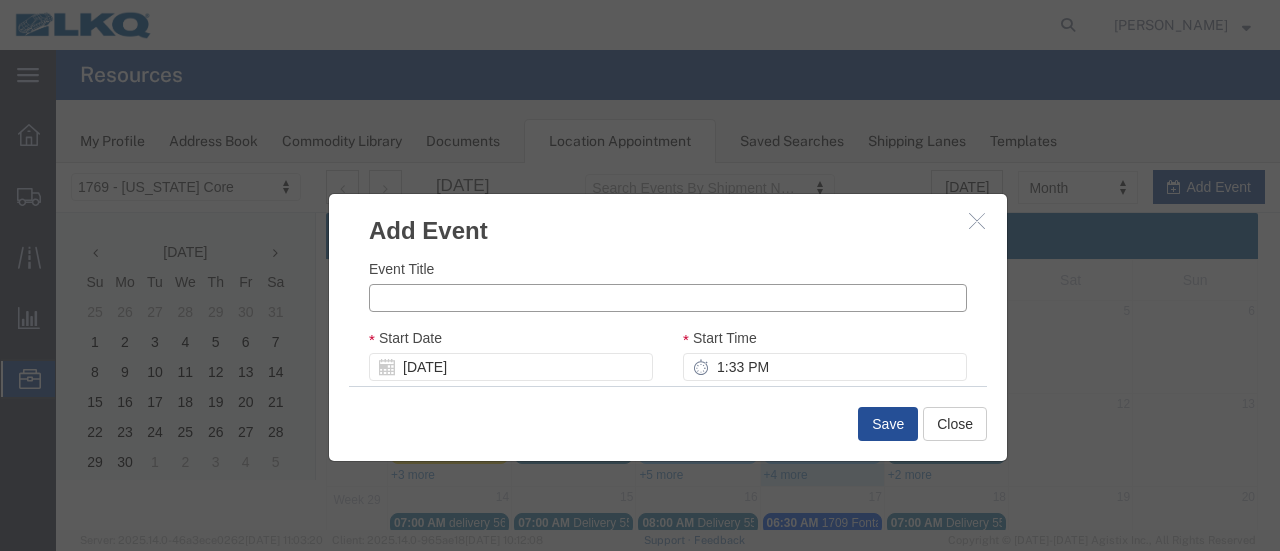 click on "Event Title" at bounding box center [668, 298] 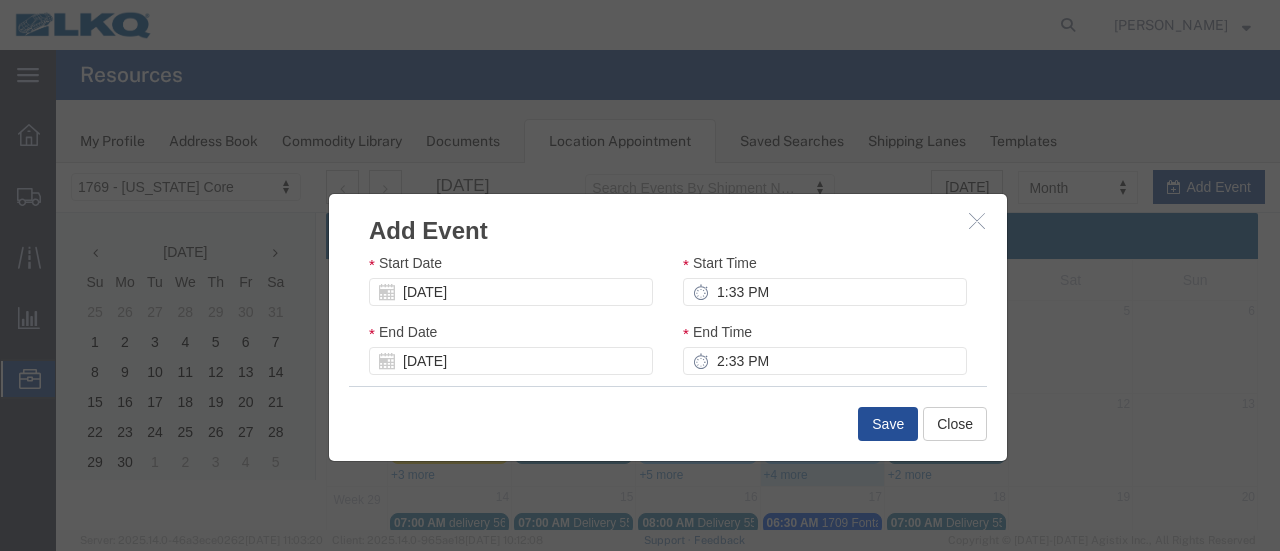 scroll, scrollTop: 100, scrollLeft: 0, axis: vertical 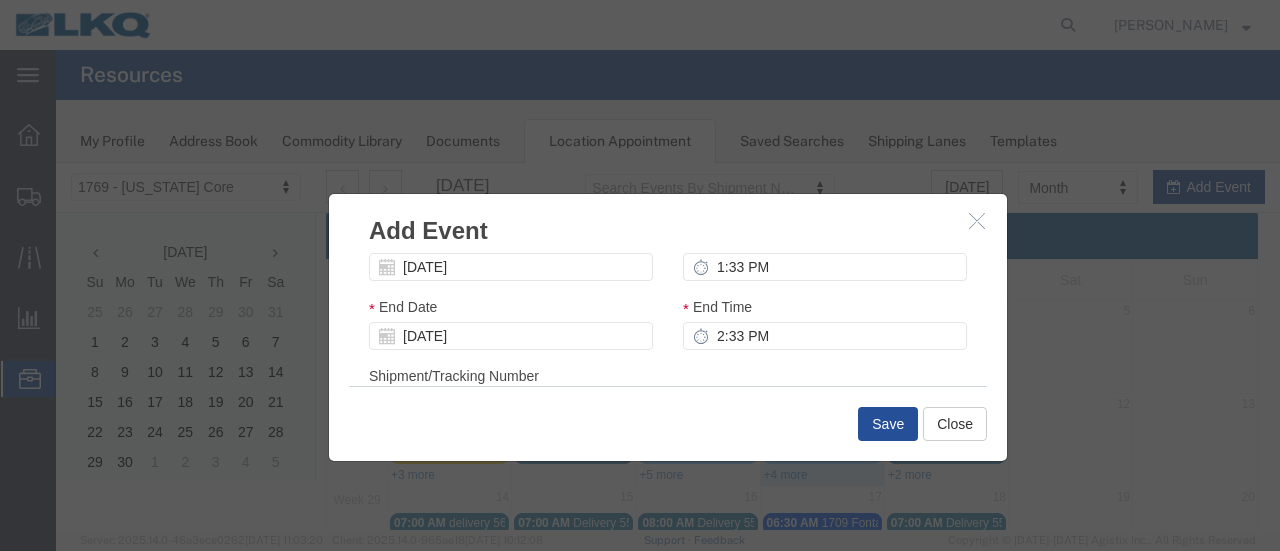 type on "DHE=2" 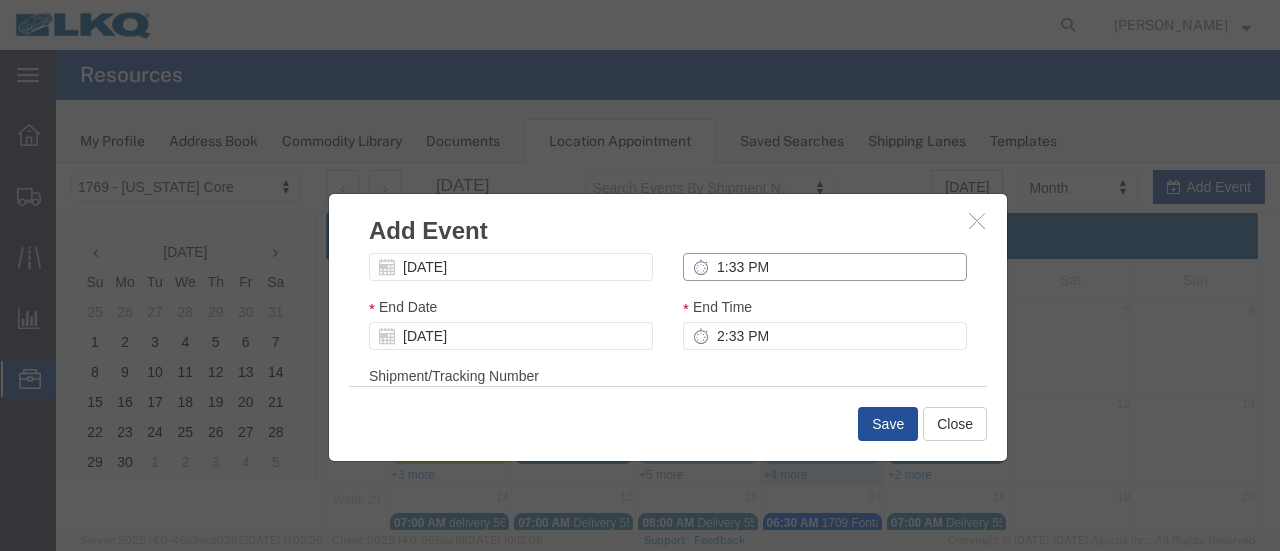 click on "1:33 PM" at bounding box center [825, 267] 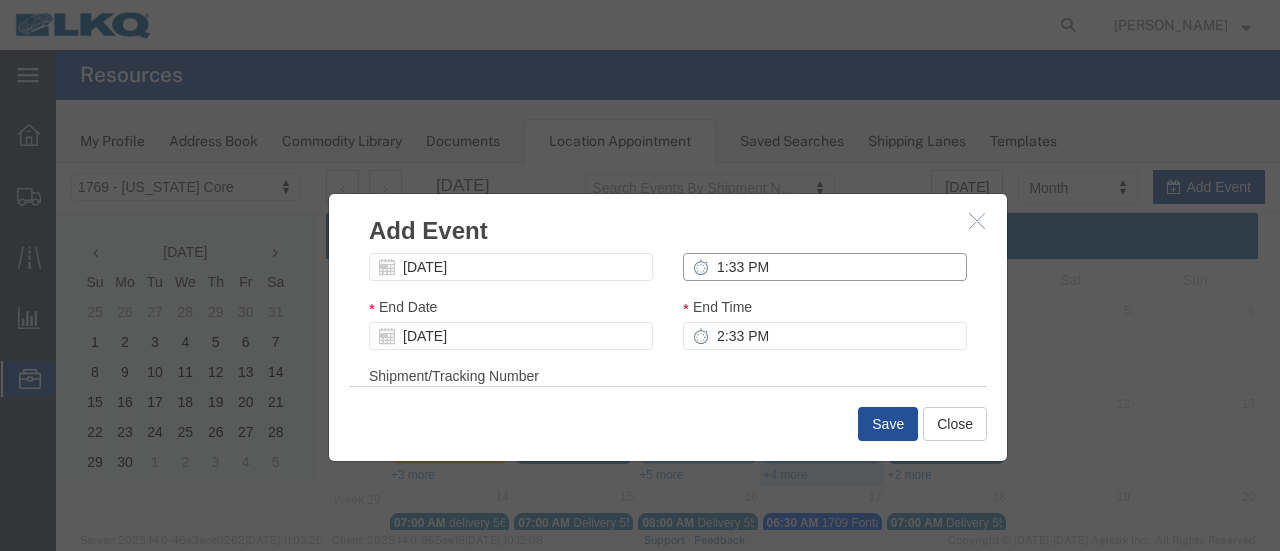 type on "8:33 PM" 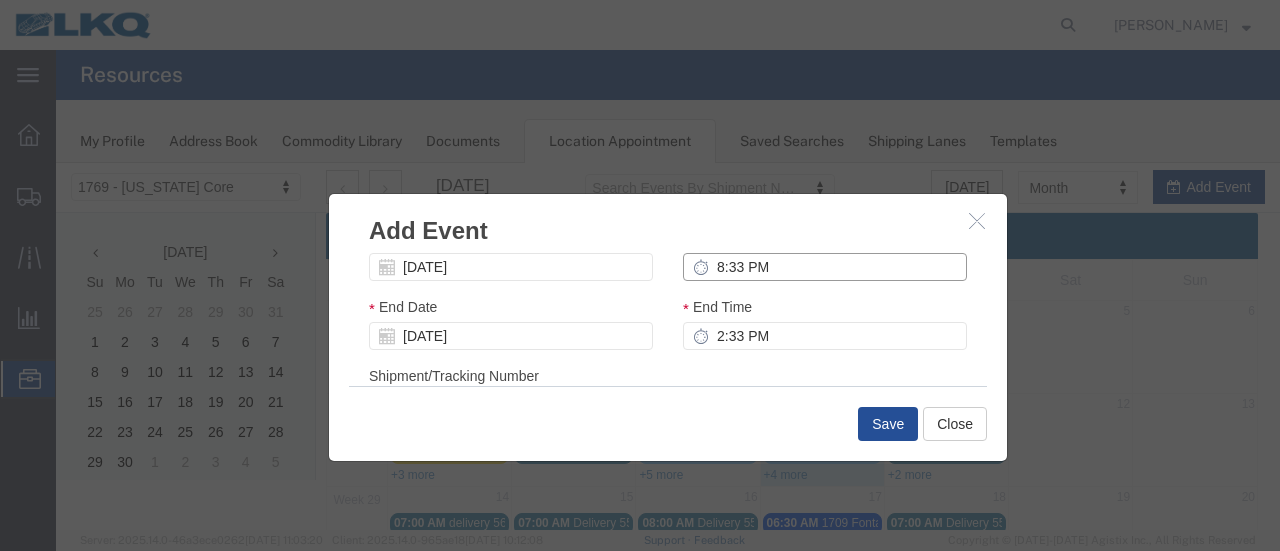 type on "9:33 PM" 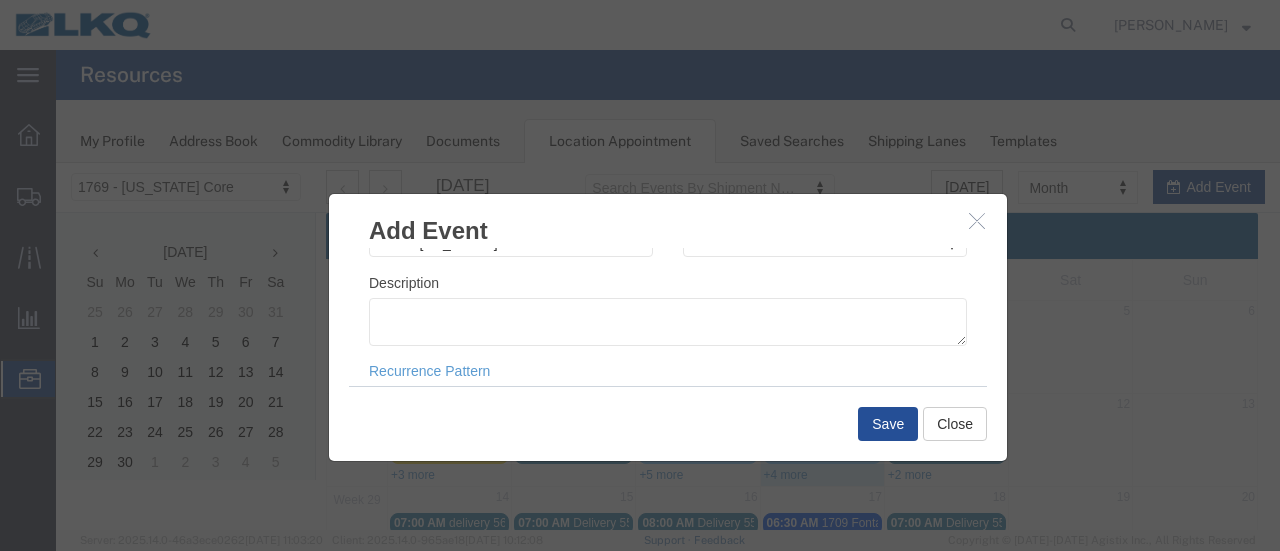scroll, scrollTop: 300, scrollLeft: 0, axis: vertical 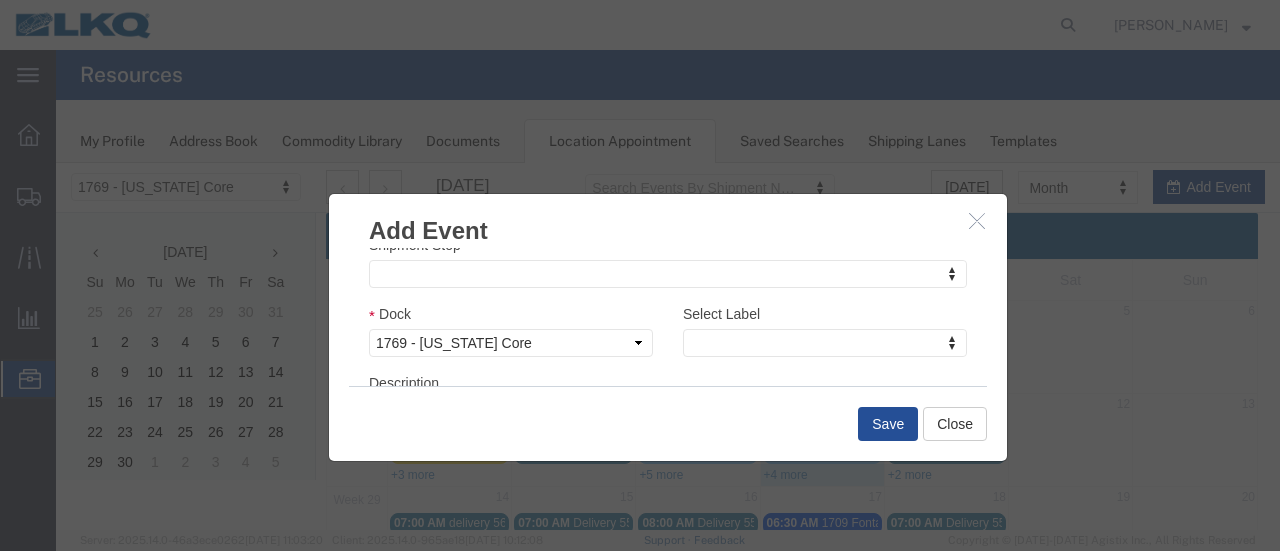 type on "8:00 PM" 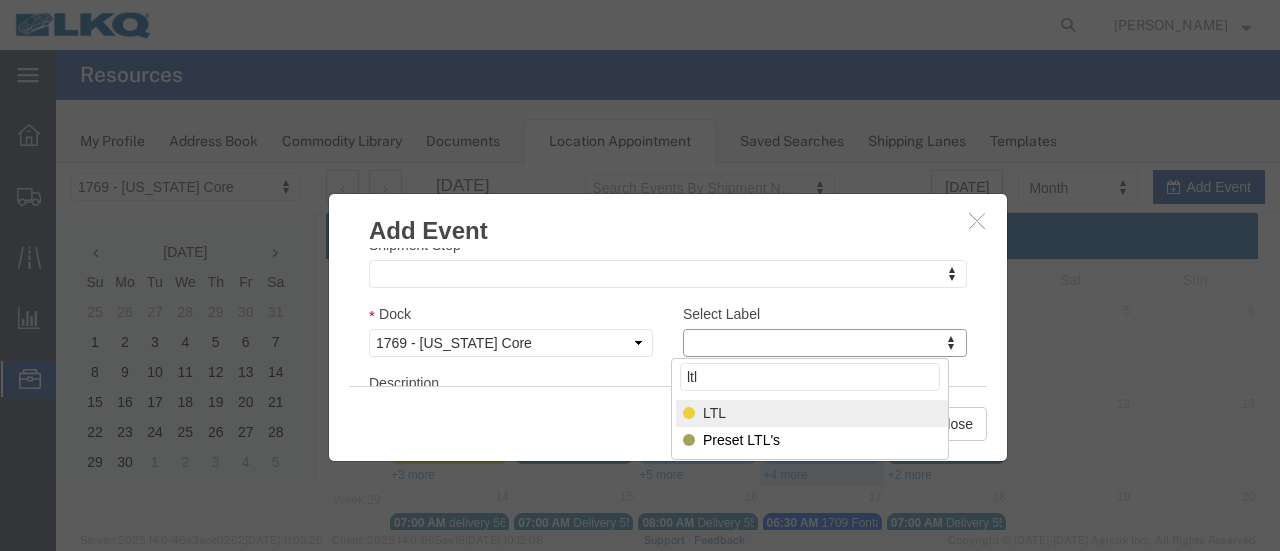 type on "ltl" 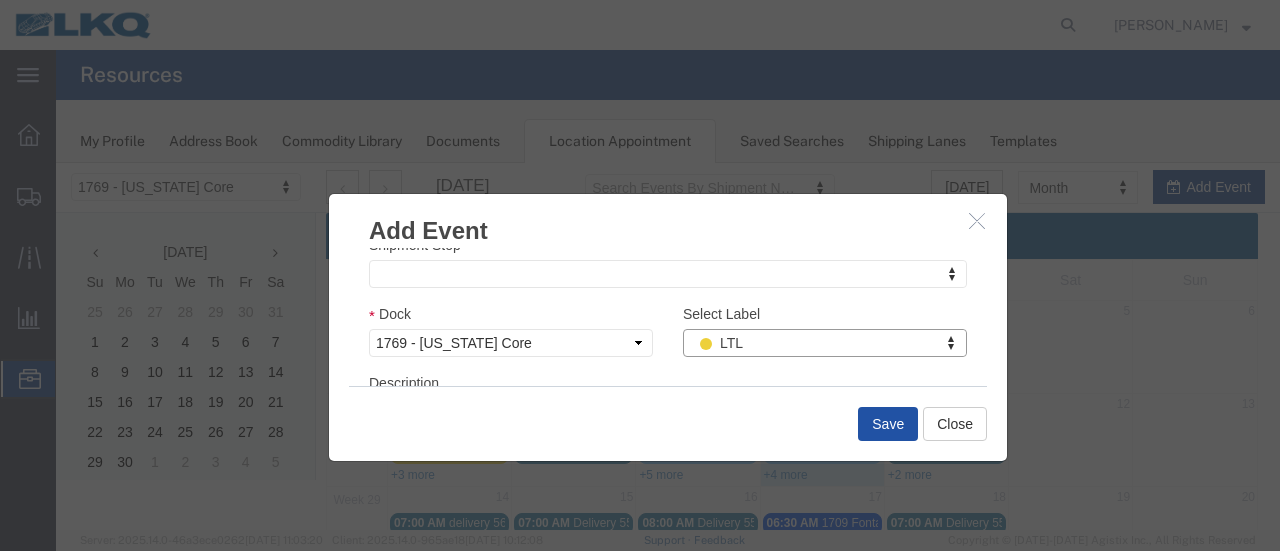 click on "Save" at bounding box center [888, 424] 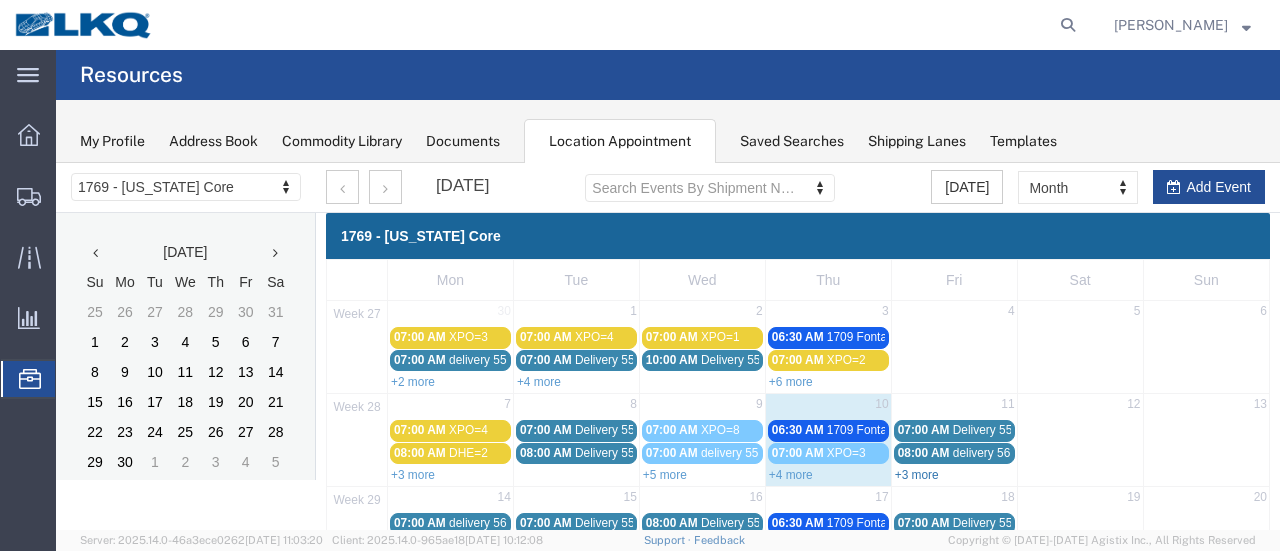 click on "+3 more" at bounding box center (917, 475) 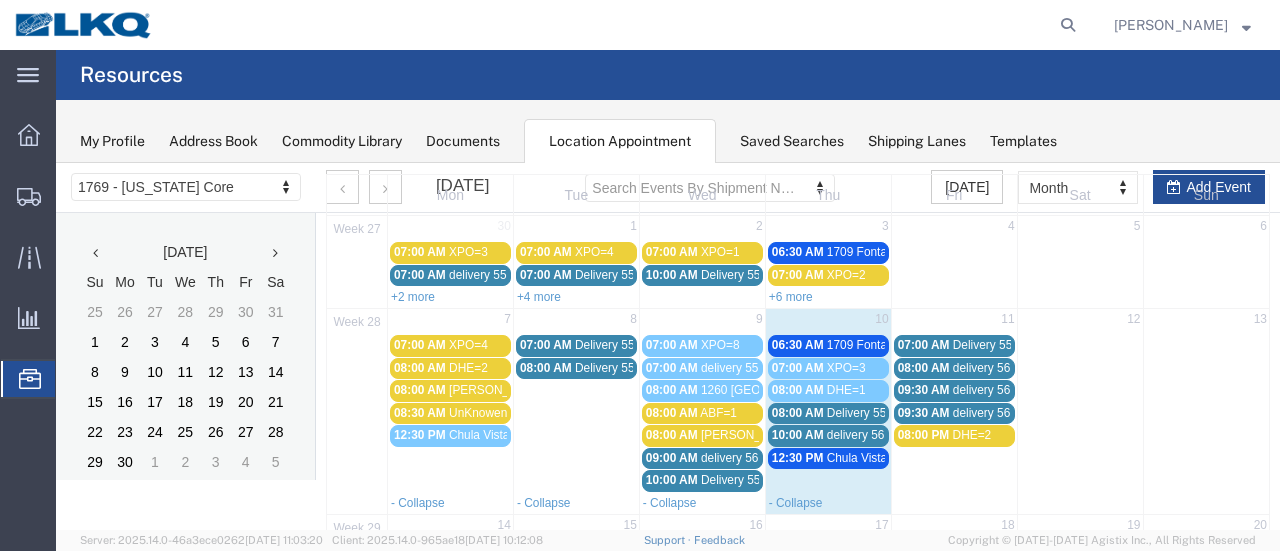 scroll, scrollTop: 200, scrollLeft: 0, axis: vertical 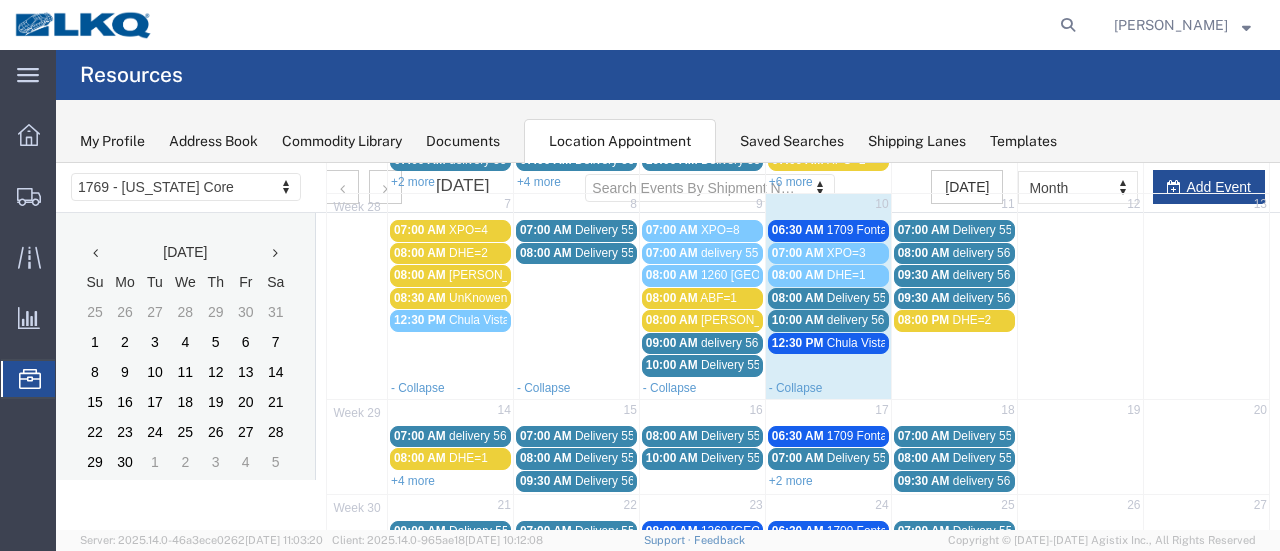 click on "12:30 PM" at bounding box center [798, 343] 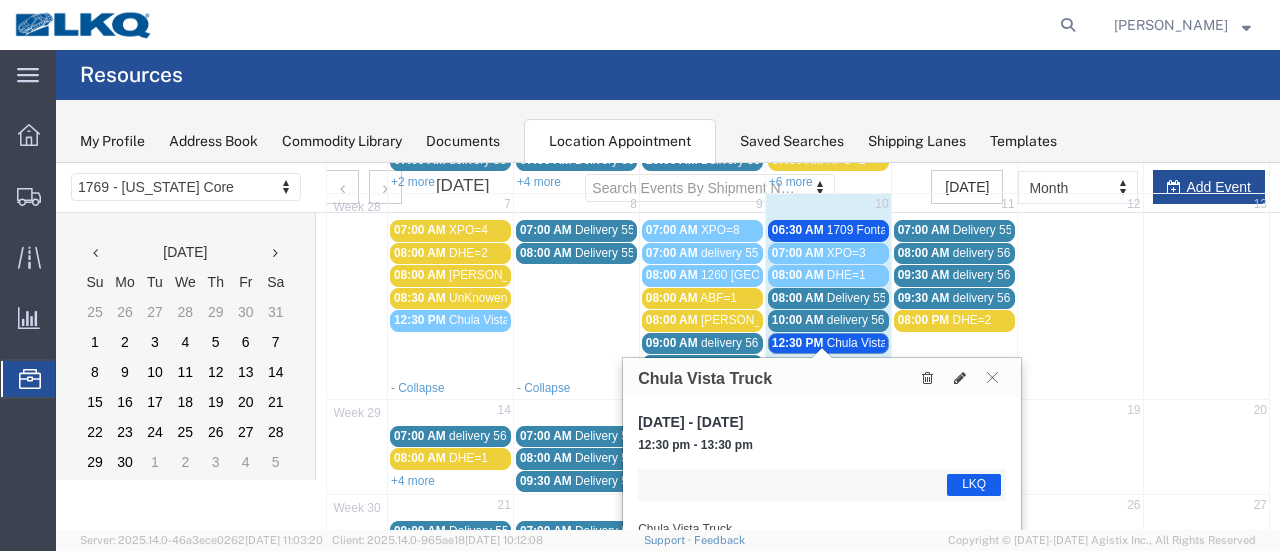 scroll, scrollTop: 300, scrollLeft: 0, axis: vertical 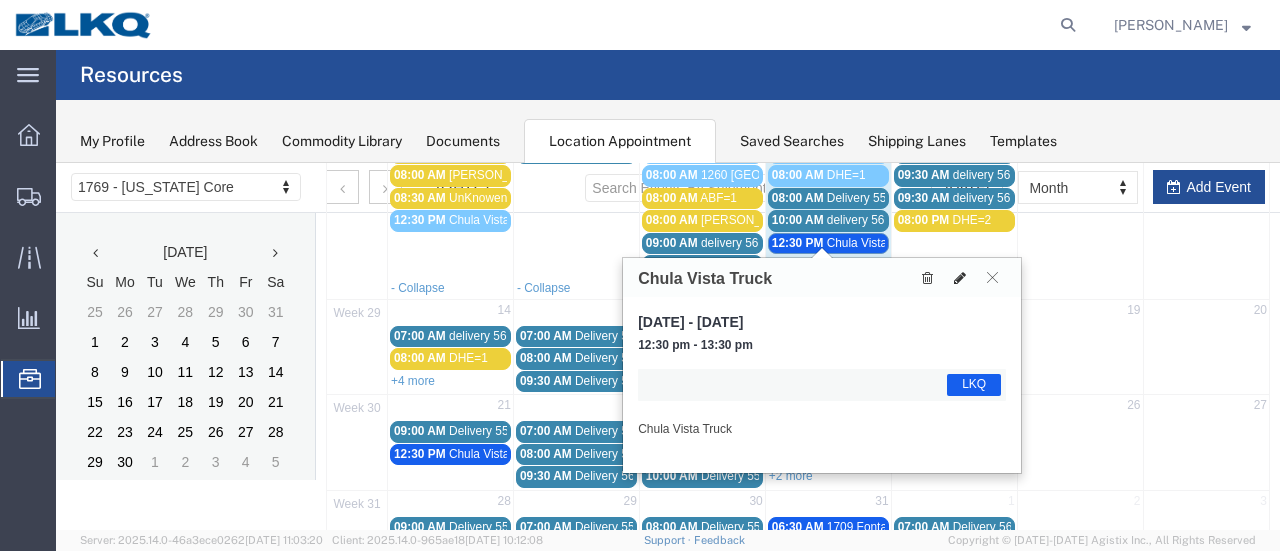 click at bounding box center [960, 278] 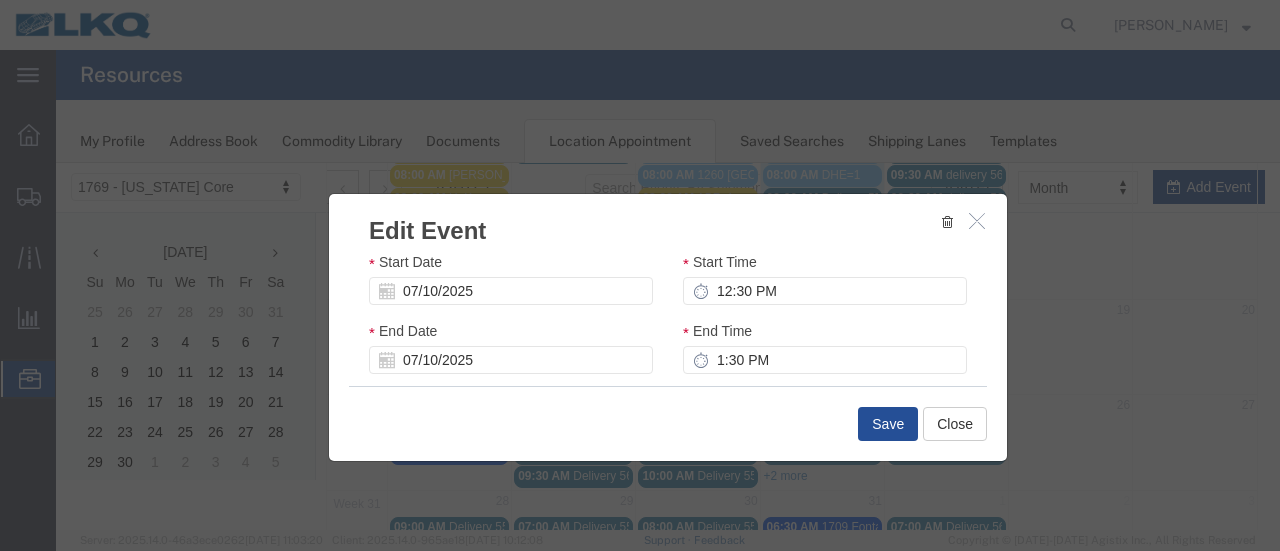 scroll, scrollTop: 300, scrollLeft: 0, axis: vertical 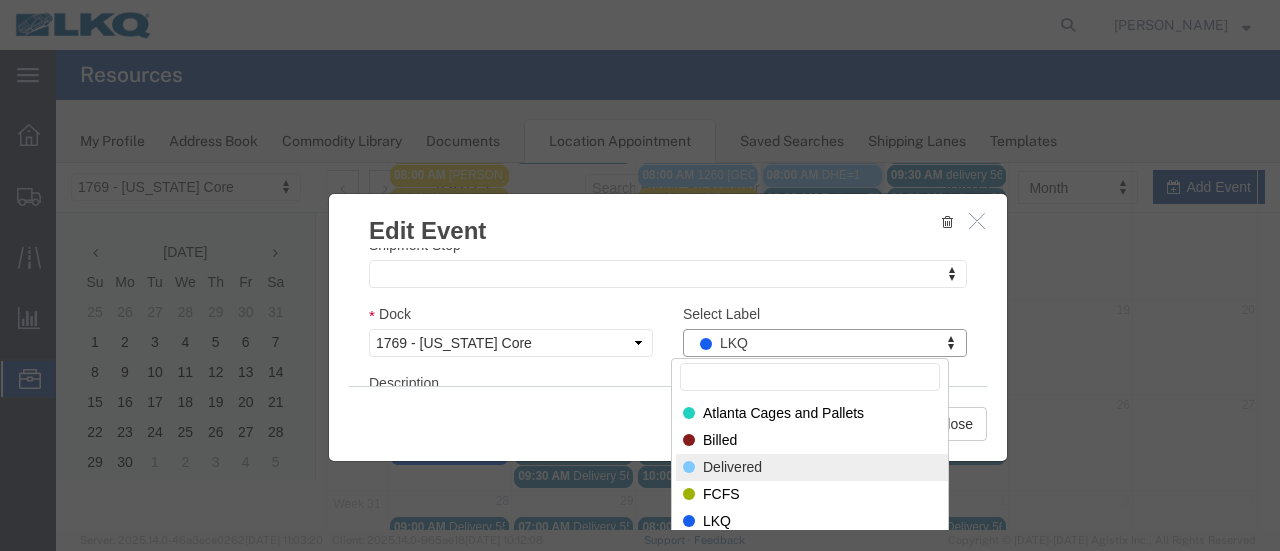 select on "40" 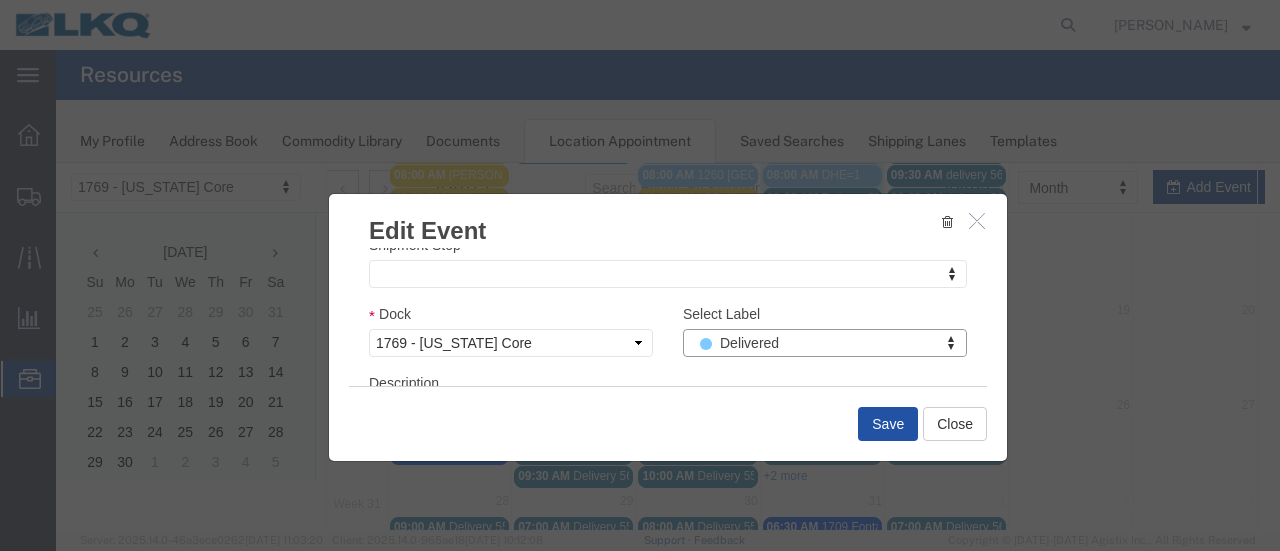 click on "Save" at bounding box center (888, 424) 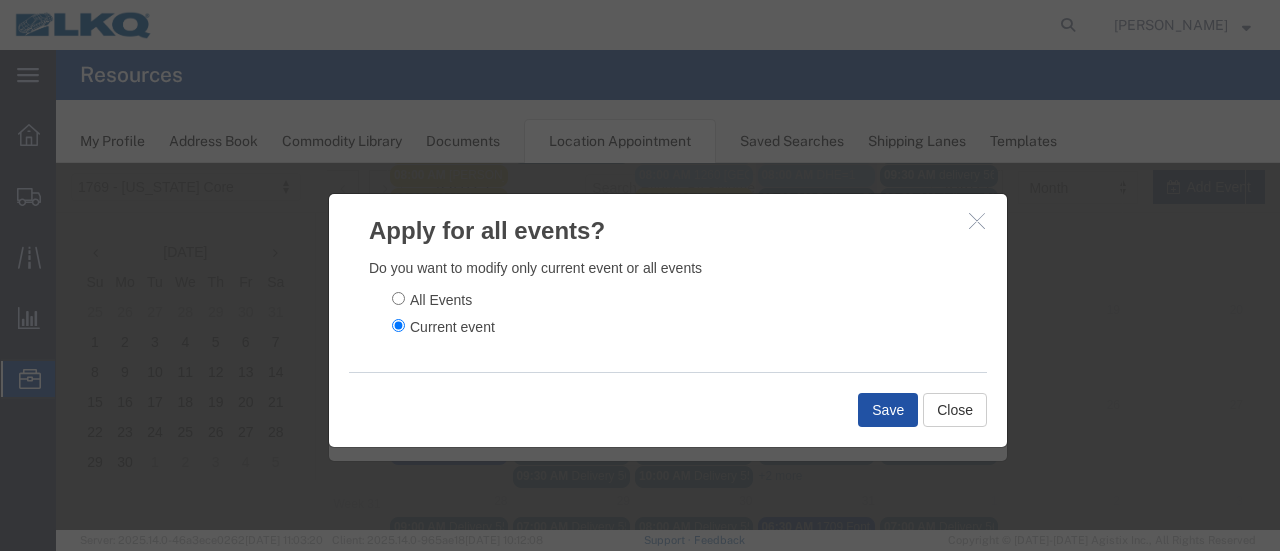 click on "Save" at bounding box center (888, 410) 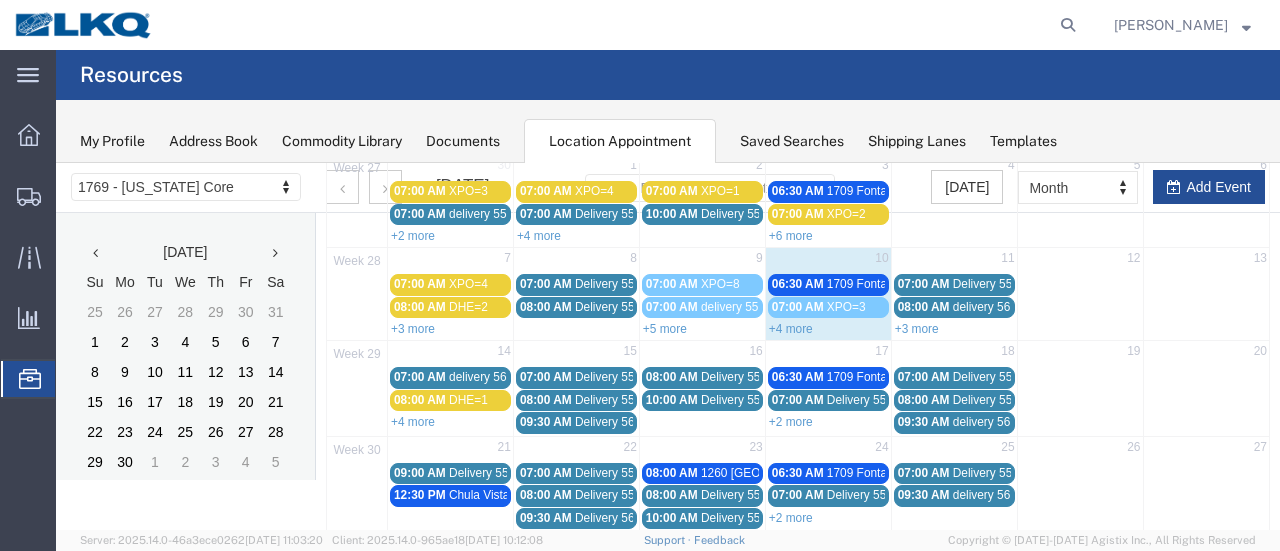 scroll, scrollTop: 200, scrollLeft: 0, axis: vertical 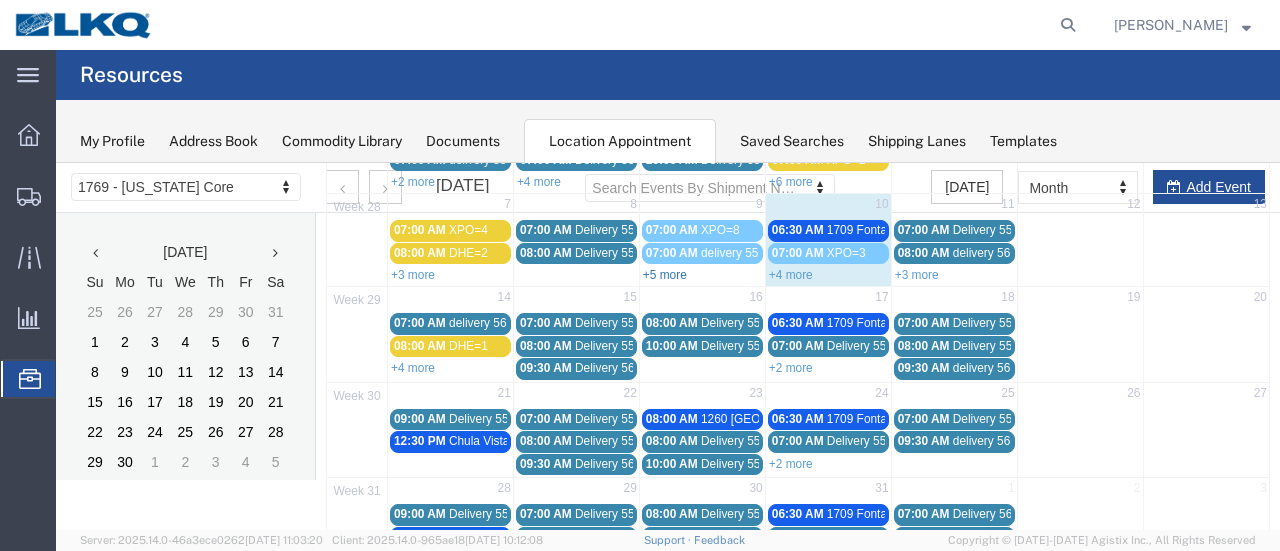 click on "+5 more" at bounding box center [665, 275] 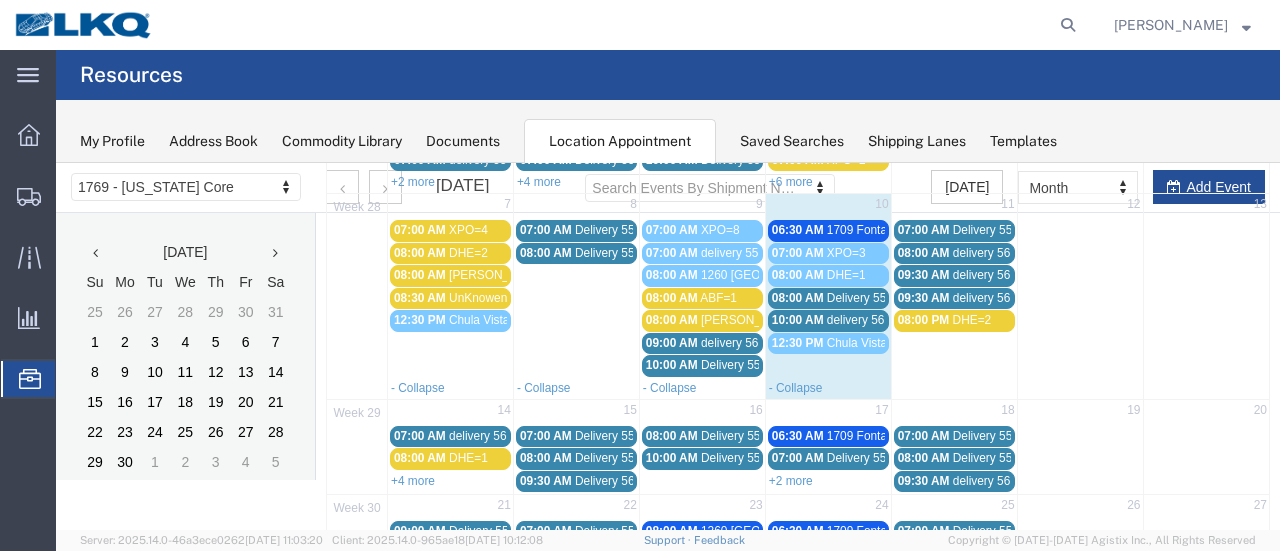 click on "10:00 AM" at bounding box center [672, 365] 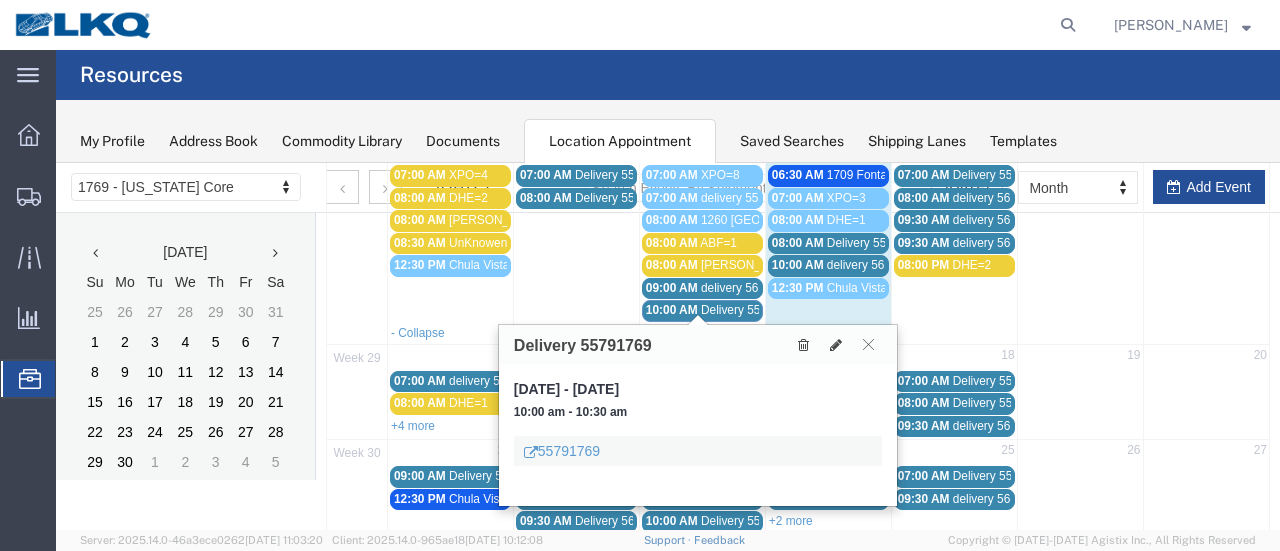 scroll, scrollTop: 300, scrollLeft: 0, axis: vertical 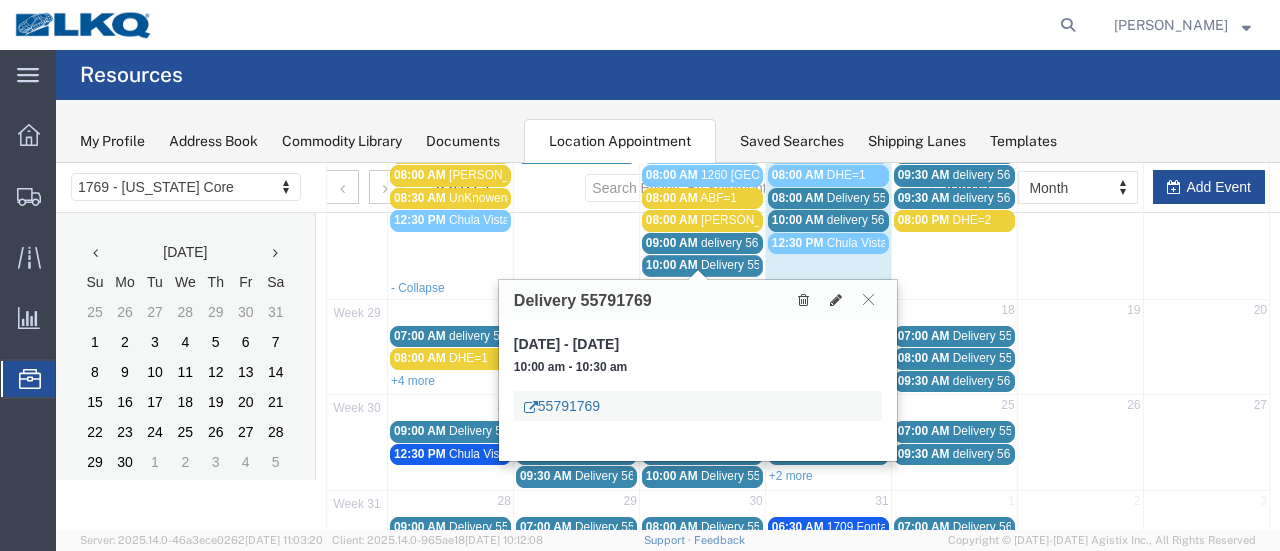 click on "55791769" at bounding box center [562, 406] 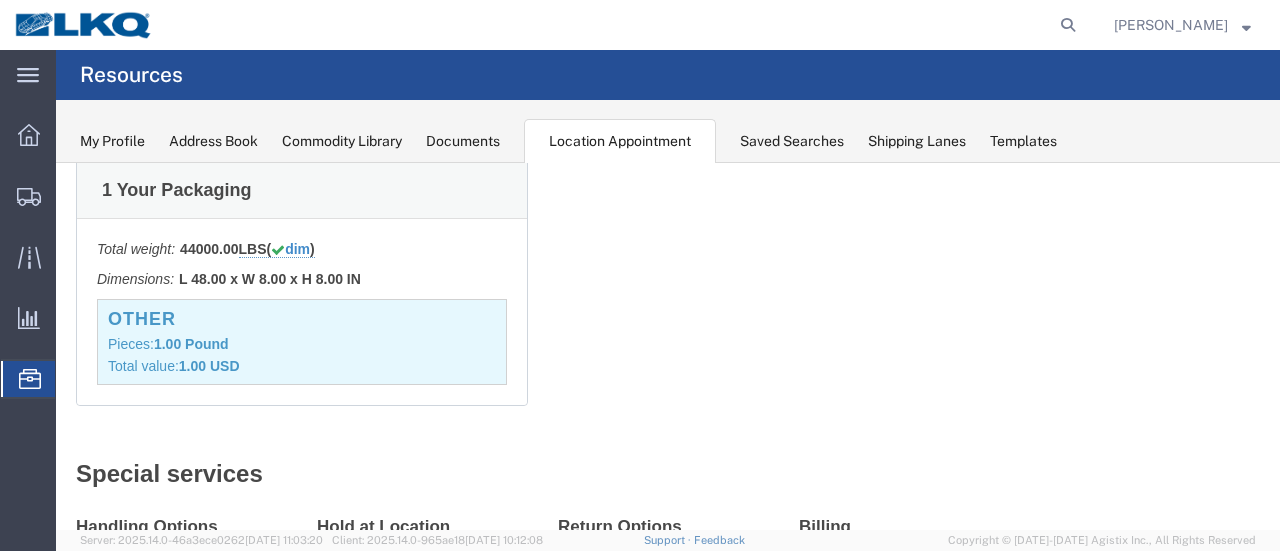 scroll, scrollTop: 279, scrollLeft: 0, axis: vertical 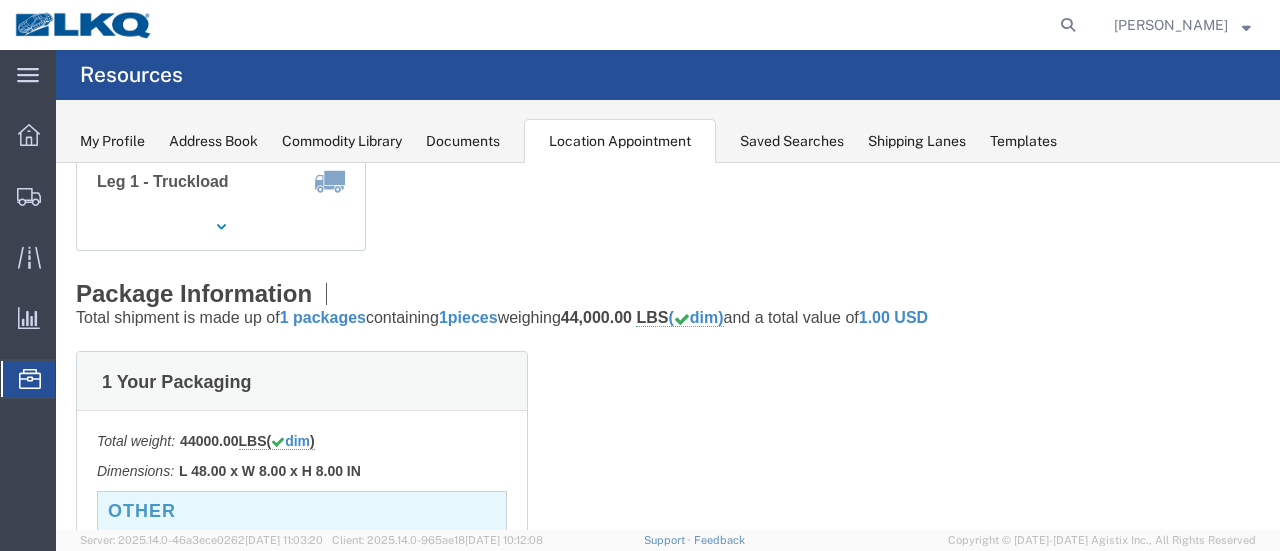 click on "Documents" 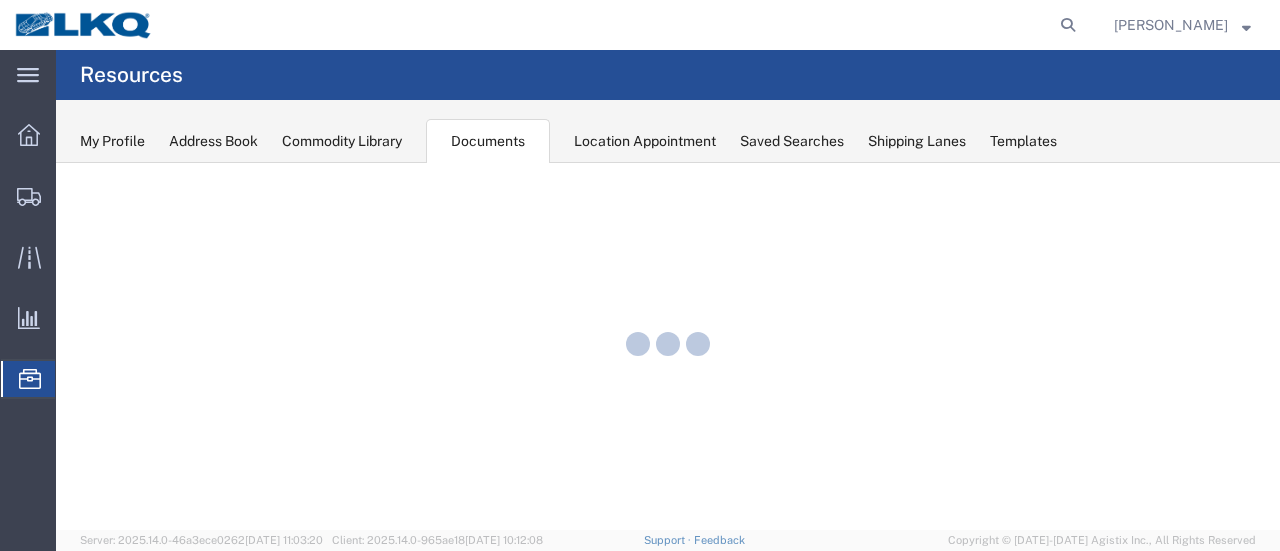 scroll, scrollTop: 0, scrollLeft: 0, axis: both 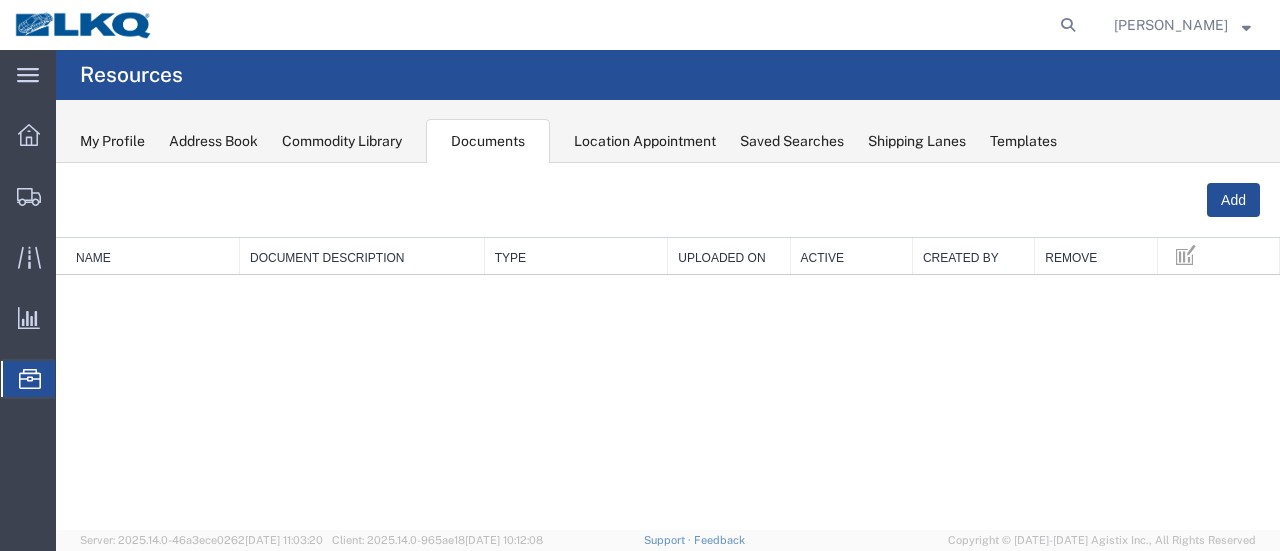 click on "Location Appointment" 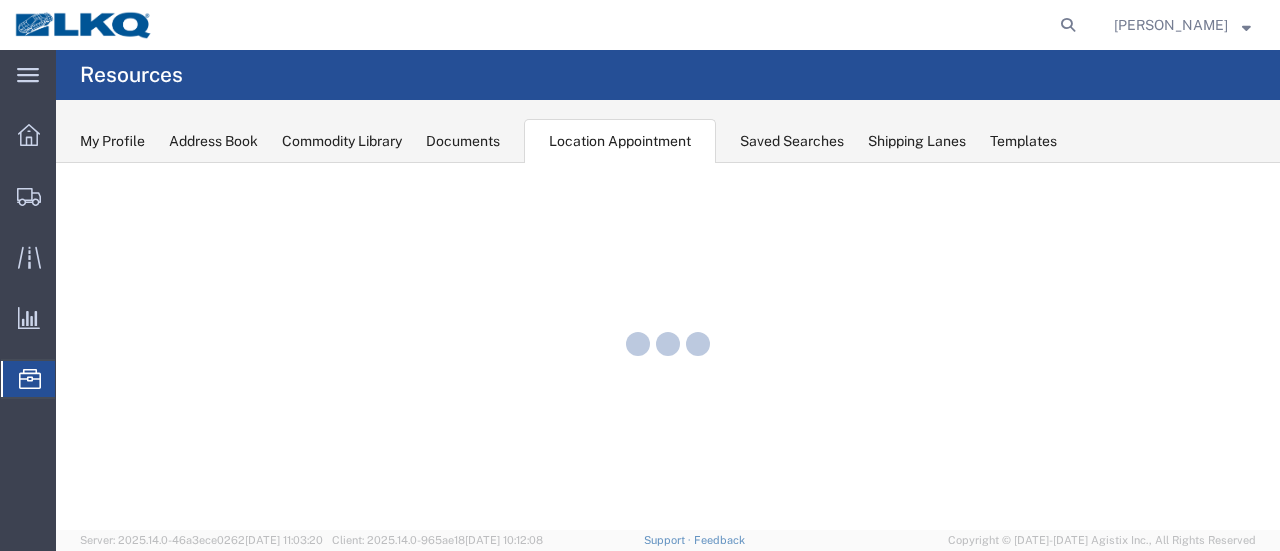 scroll, scrollTop: 0, scrollLeft: 0, axis: both 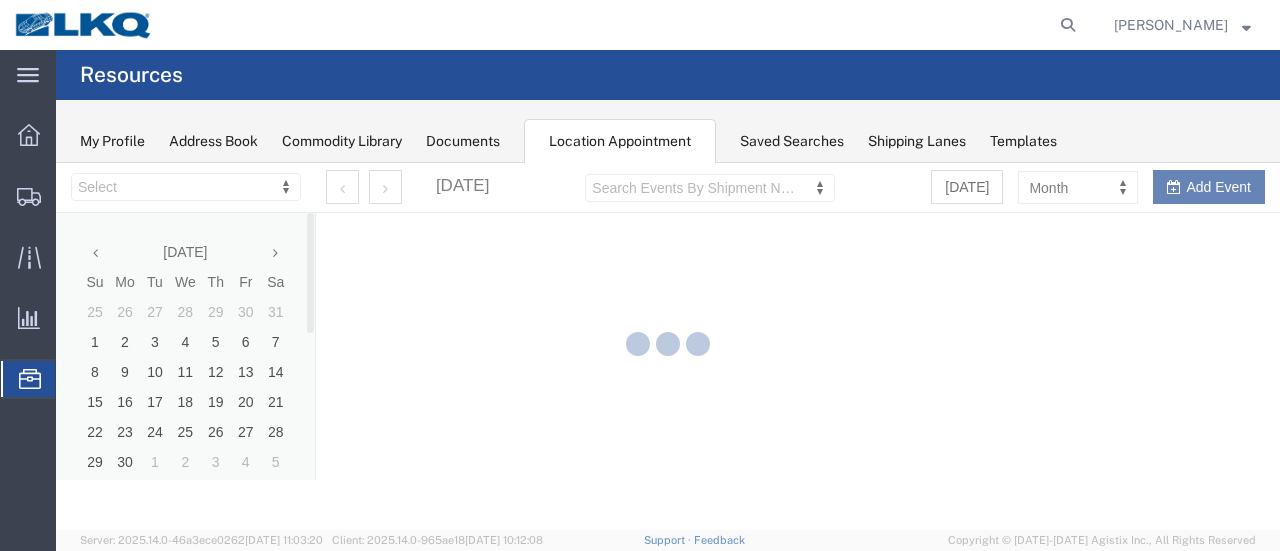 select on "28716" 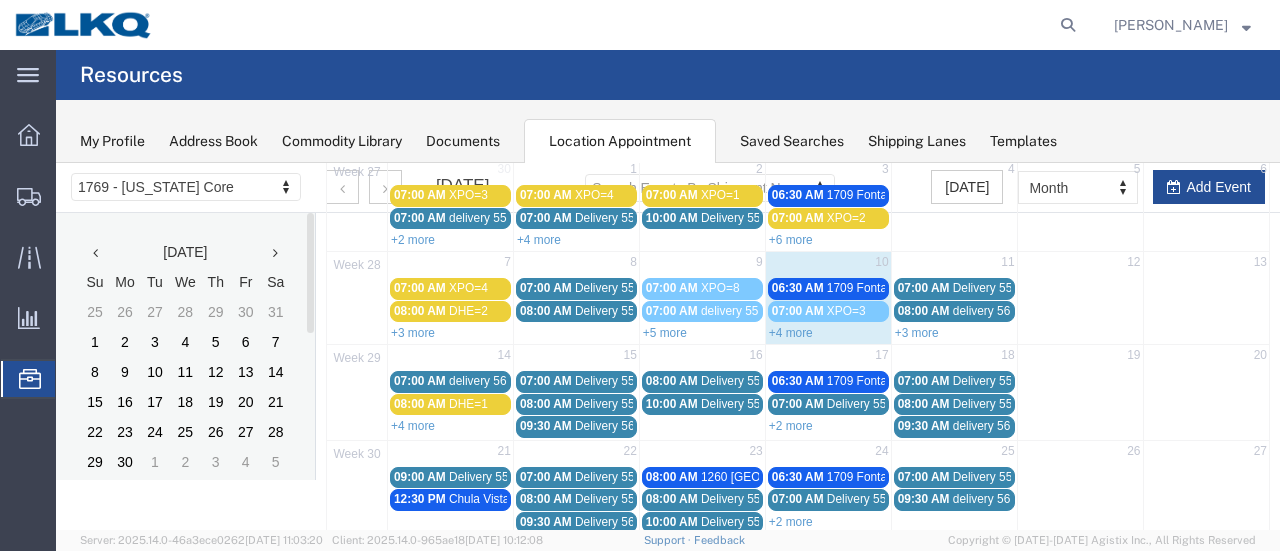 scroll, scrollTop: 100, scrollLeft: 0, axis: vertical 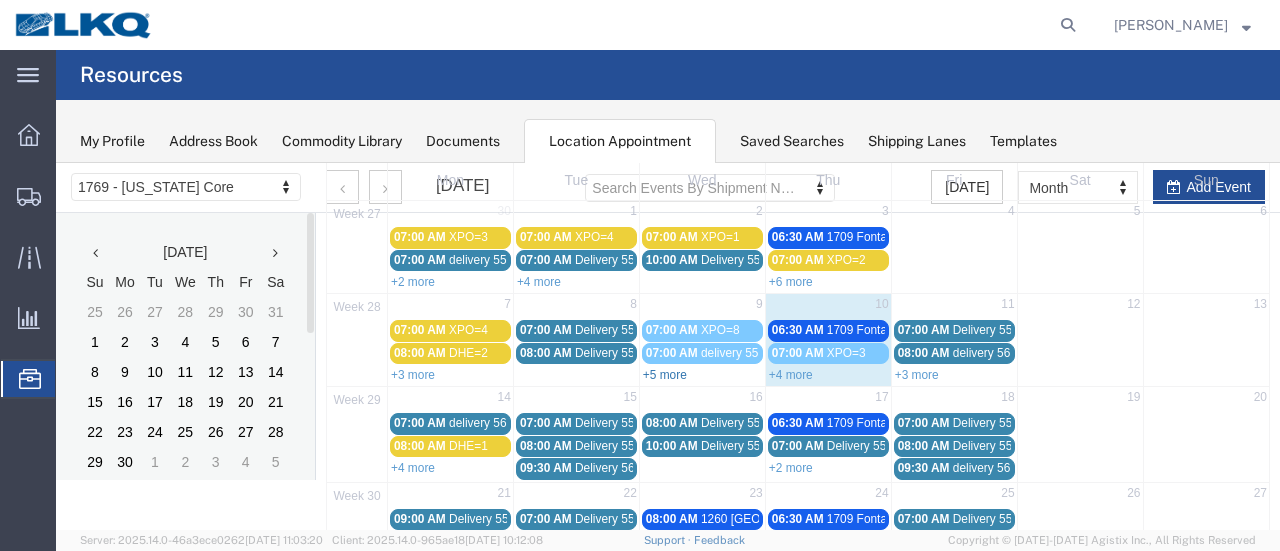 click on "+5 more" at bounding box center [665, 375] 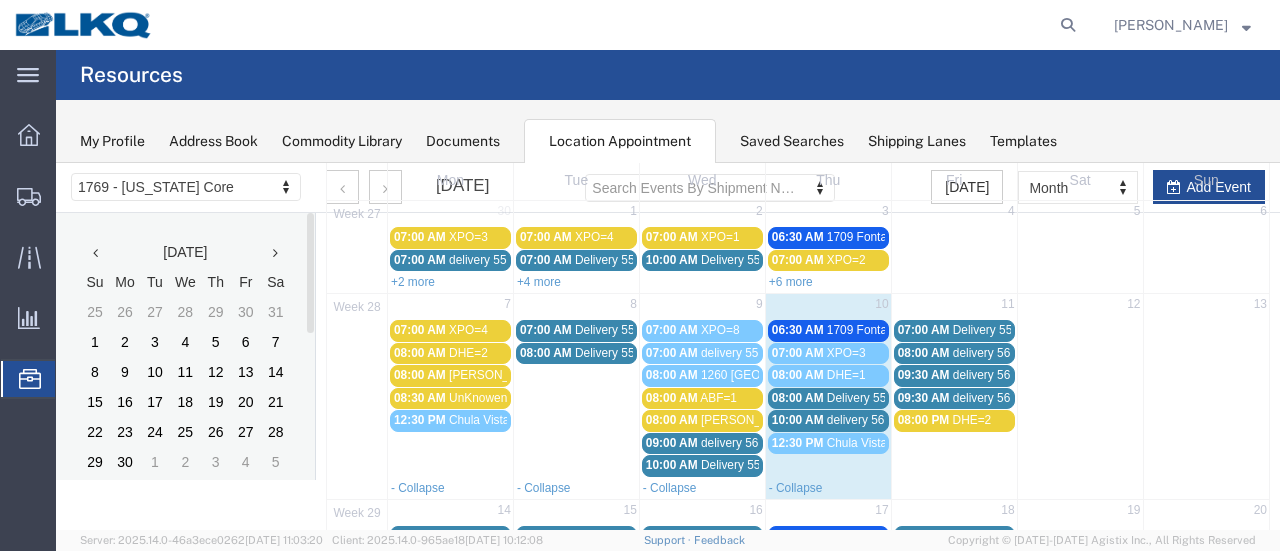 click on "10:00 AM" at bounding box center [672, 465] 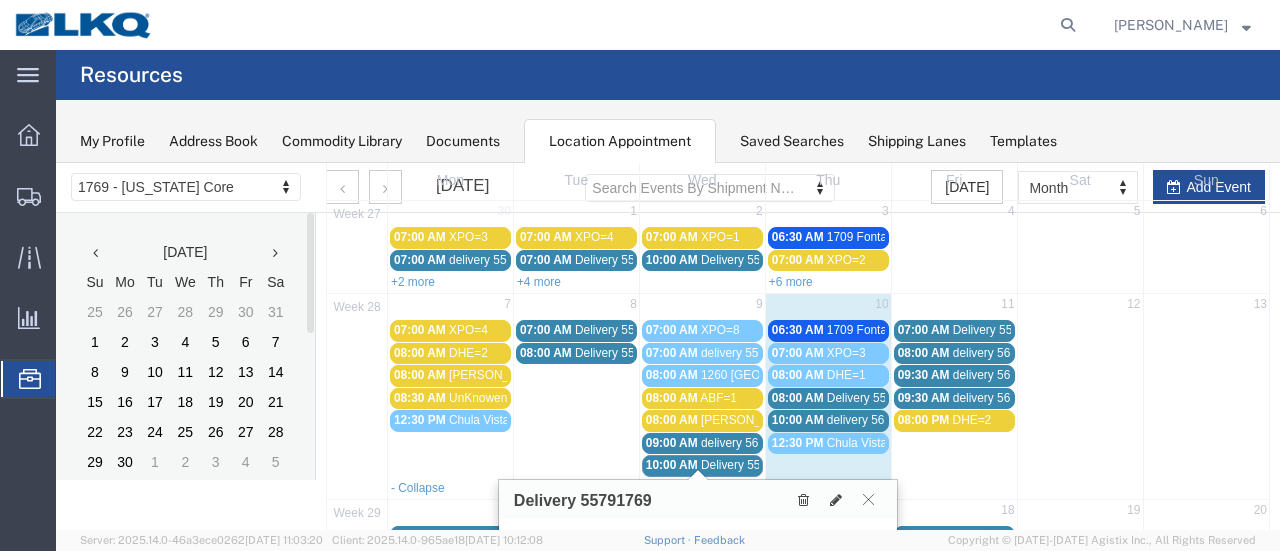 drag, startPoint x: 653, startPoint y: 509, endPoint x: 623, endPoint y: 514, distance: 30.413813 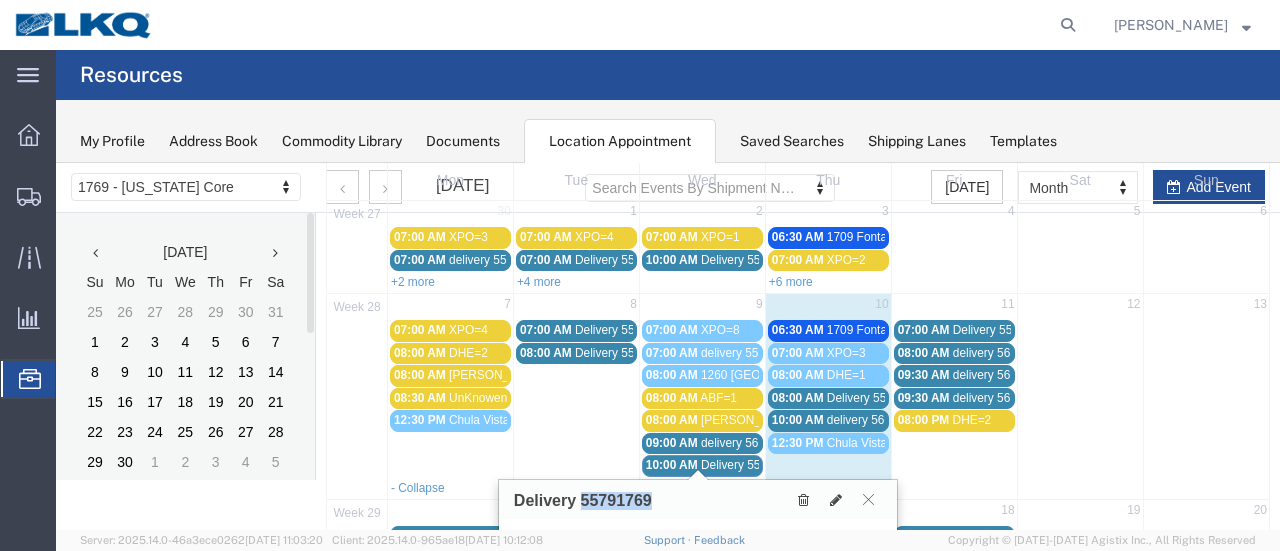 drag, startPoint x: 654, startPoint y: 503, endPoint x: 586, endPoint y: 501, distance: 68.0294 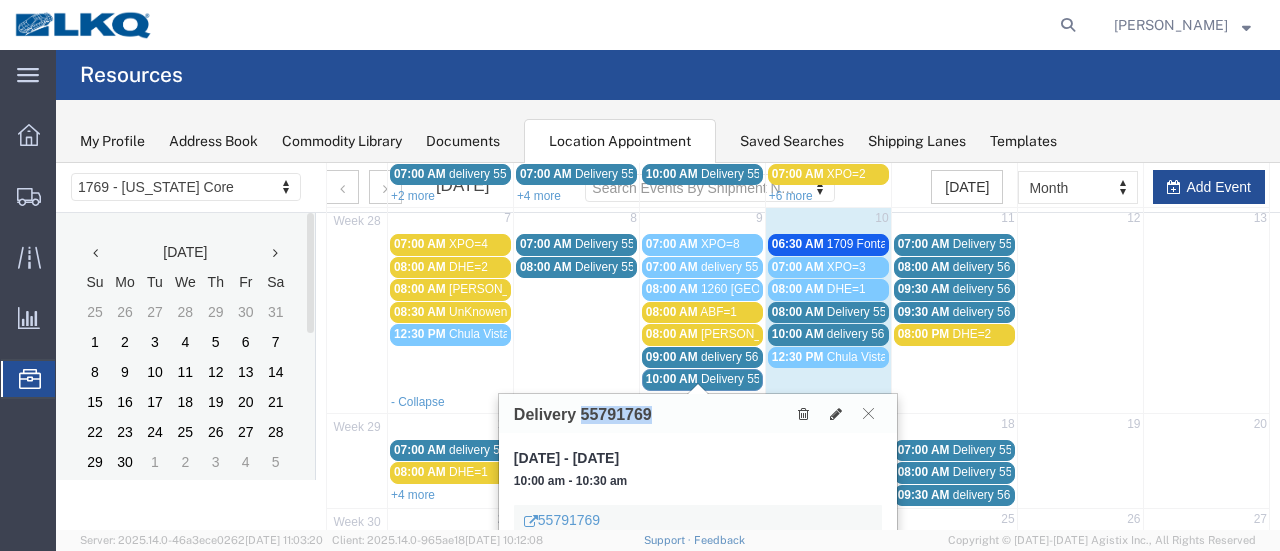 scroll, scrollTop: 300, scrollLeft: 0, axis: vertical 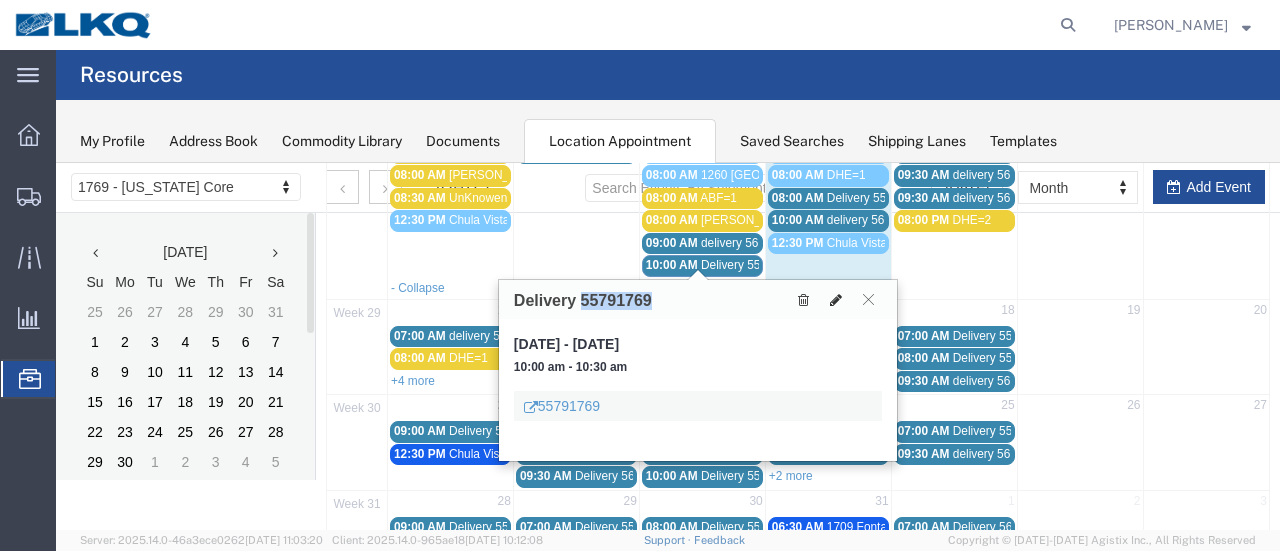 click at bounding box center (836, 299) 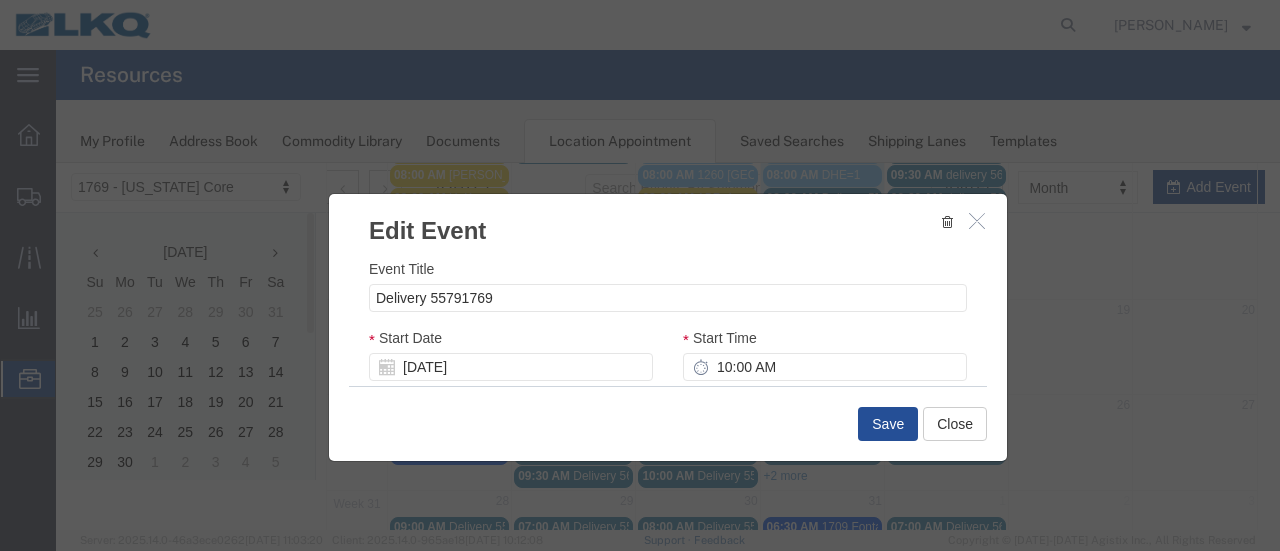 select 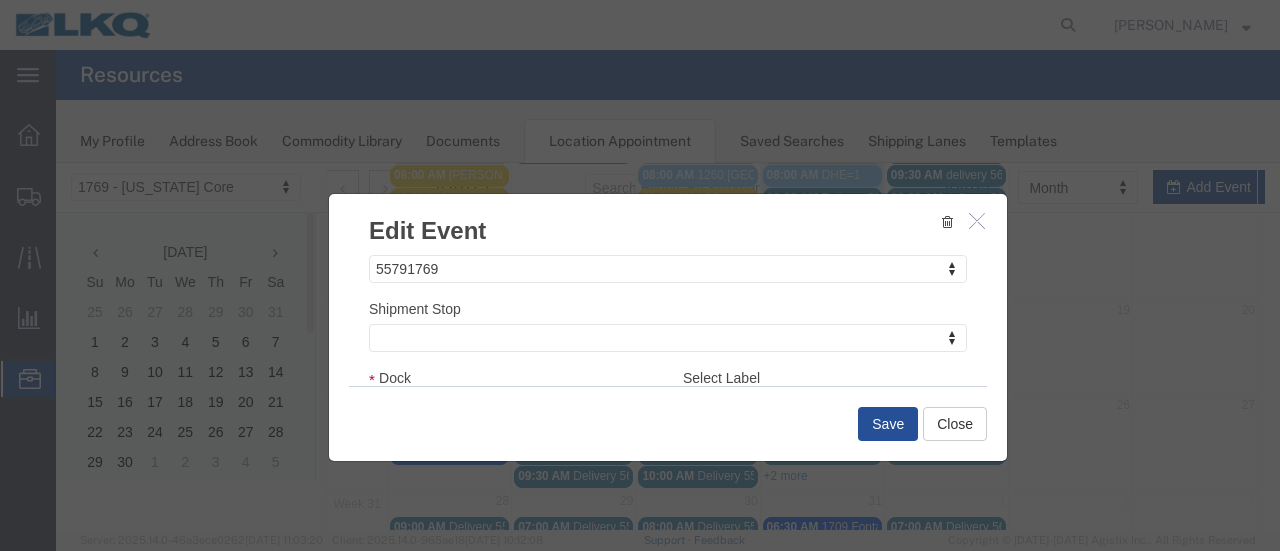 scroll, scrollTop: 300, scrollLeft: 0, axis: vertical 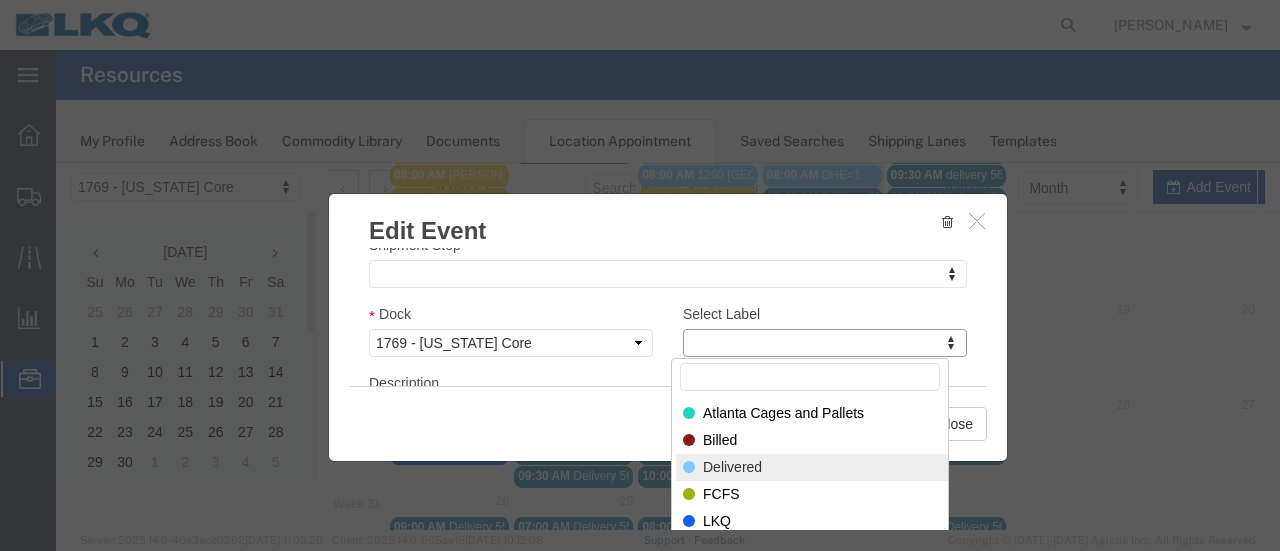 select on "40" 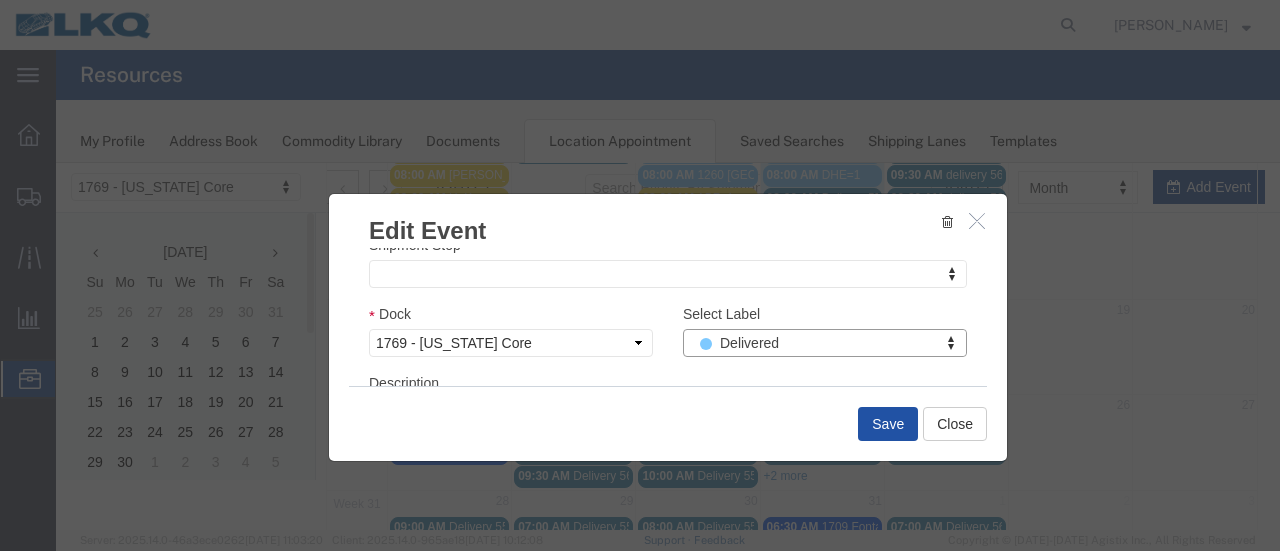click on "Save" at bounding box center (888, 424) 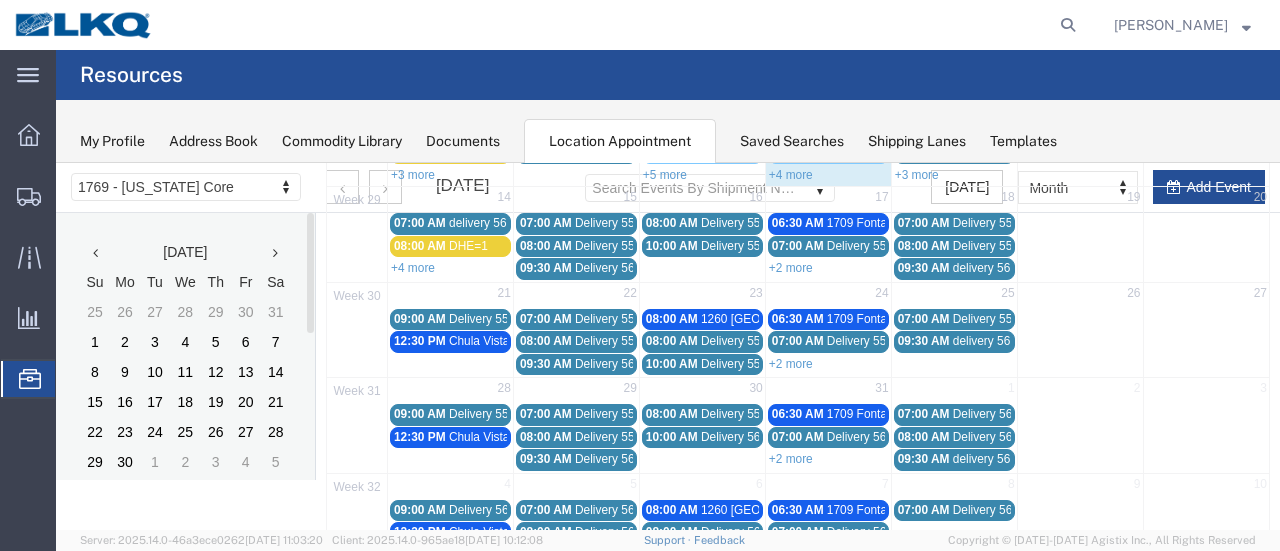 scroll, scrollTop: 128, scrollLeft: 0, axis: vertical 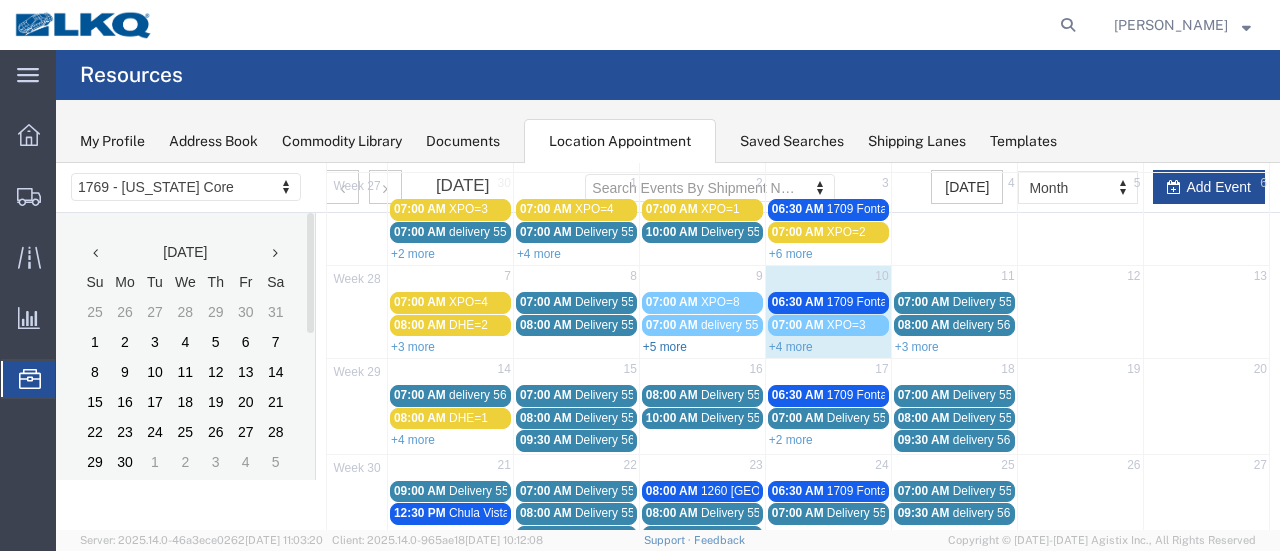 click on "+5 more" at bounding box center [665, 347] 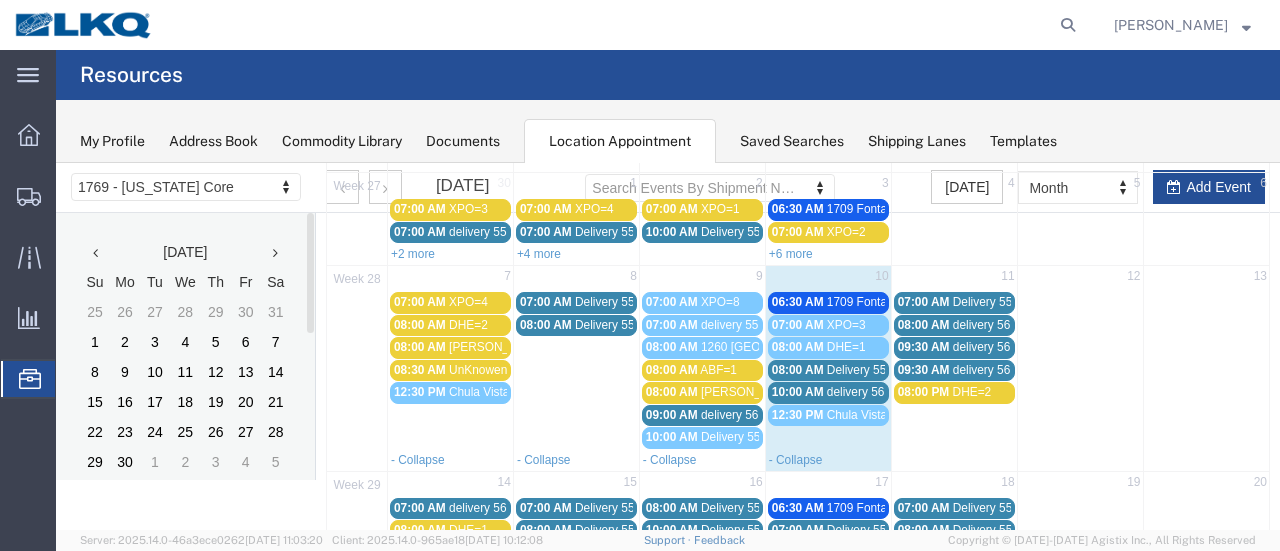click on "delivery 56091745" at bounding box center [749, 415] 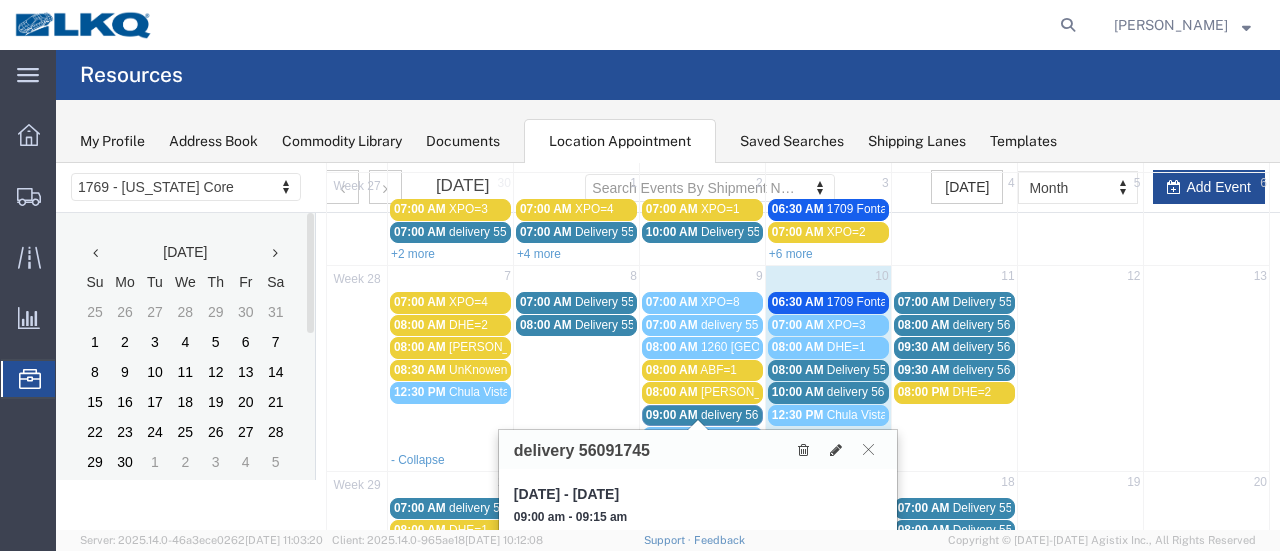 drag, startPoint x: 650, startPoint y: 460, endPoint x: 622, endPoint y: 459, distance: 28.01785 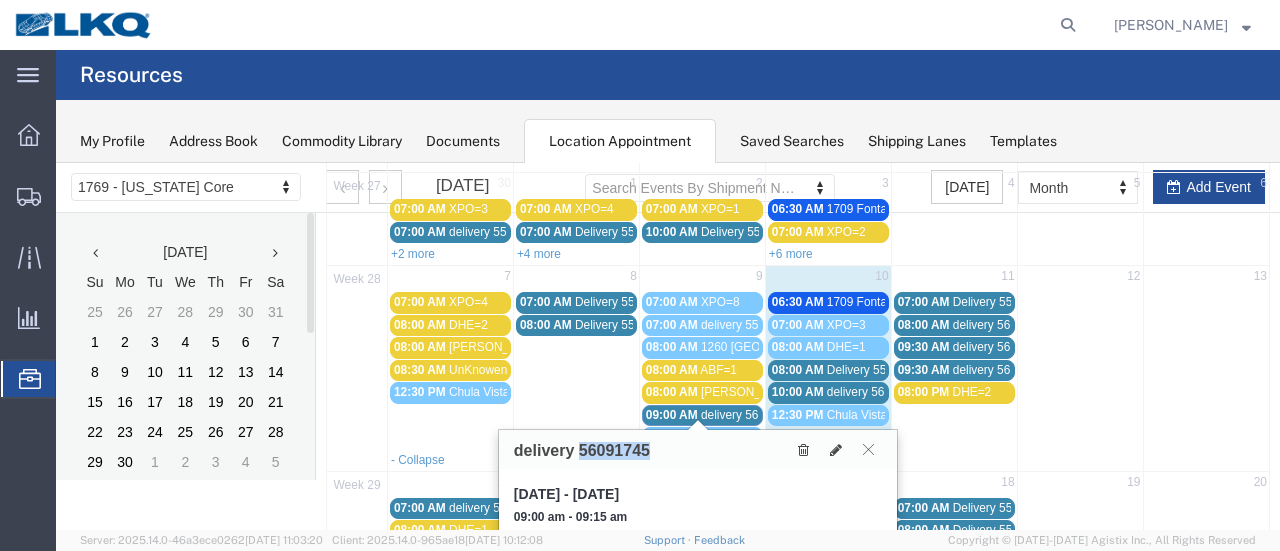 drag, startPoint x: 651, startPoint y: 453, endPoint x: 584, endPoint y: 450, distance: 67.06713 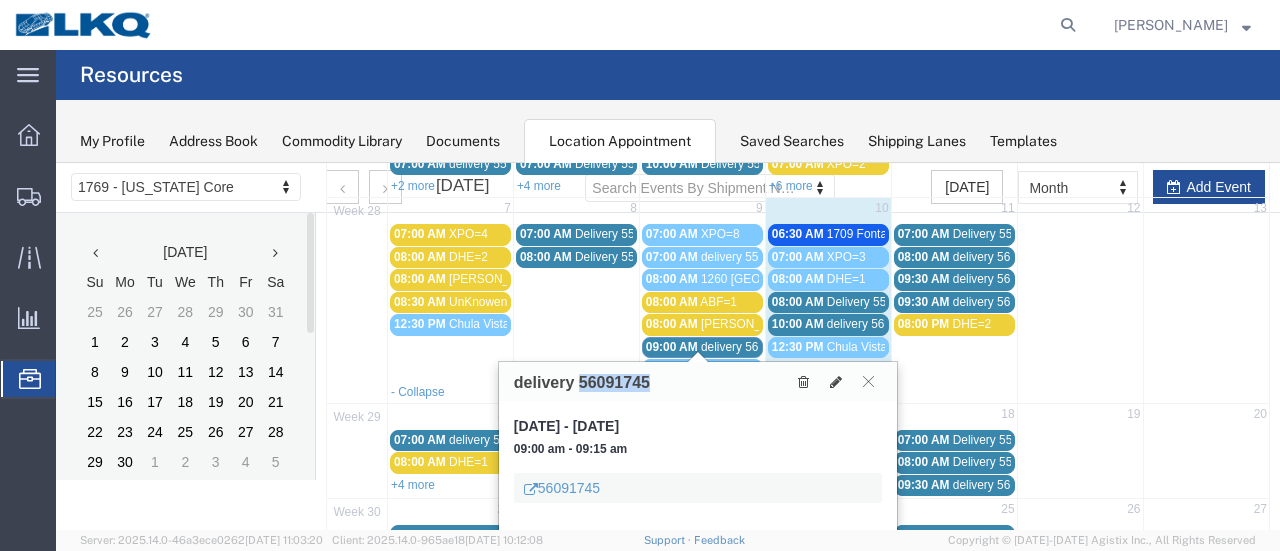 scroll, scrollTop: 228, scrollLeft: 0, axis: vertical 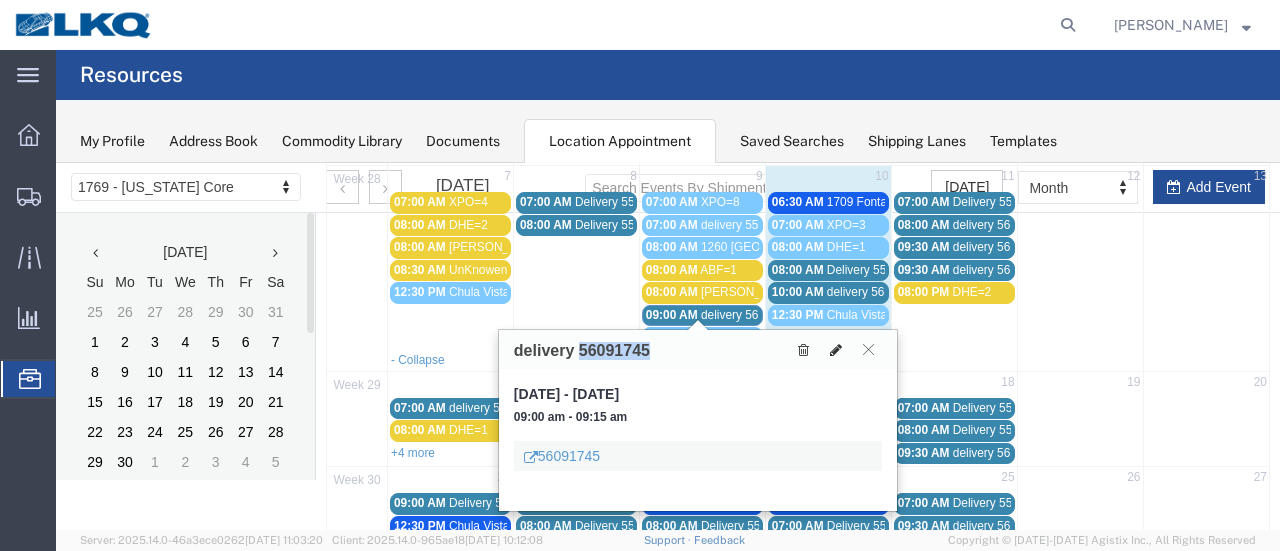 click at bounding box center [836, 350] 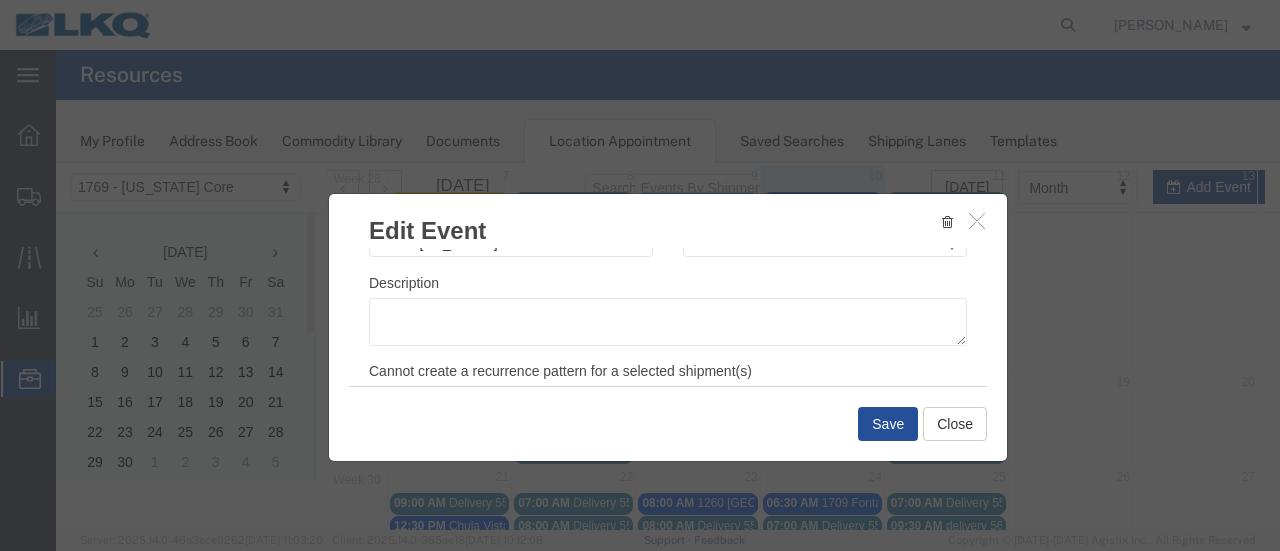 scroll, scrollTop: 300, scrollLeft: 0, axis: vertical 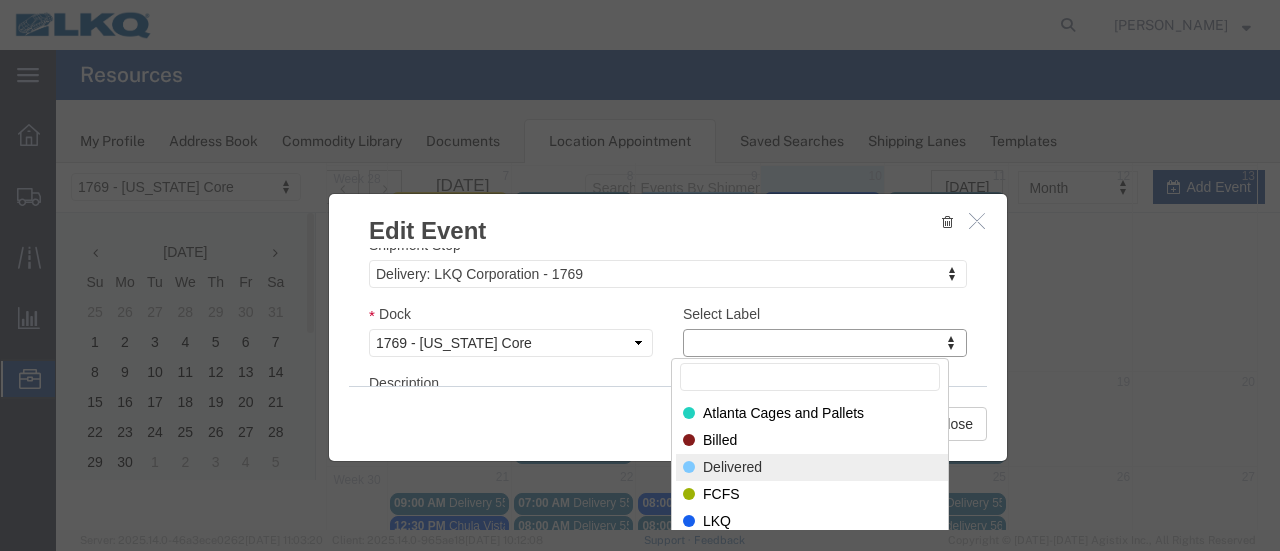 select on "40" 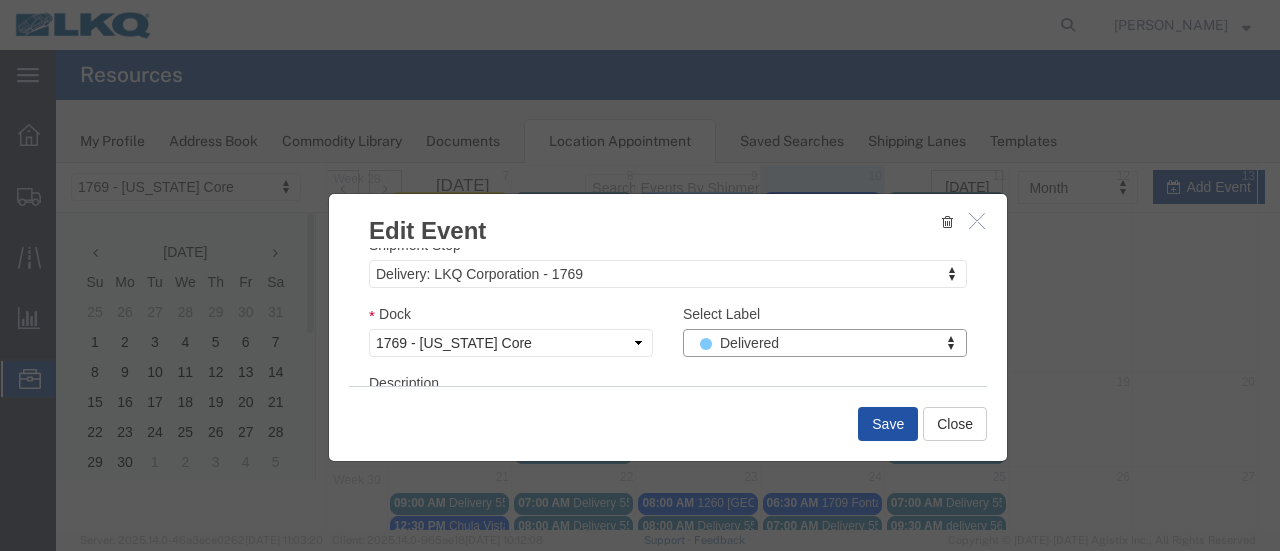 click on "Save" at bounding box center (888, 424) 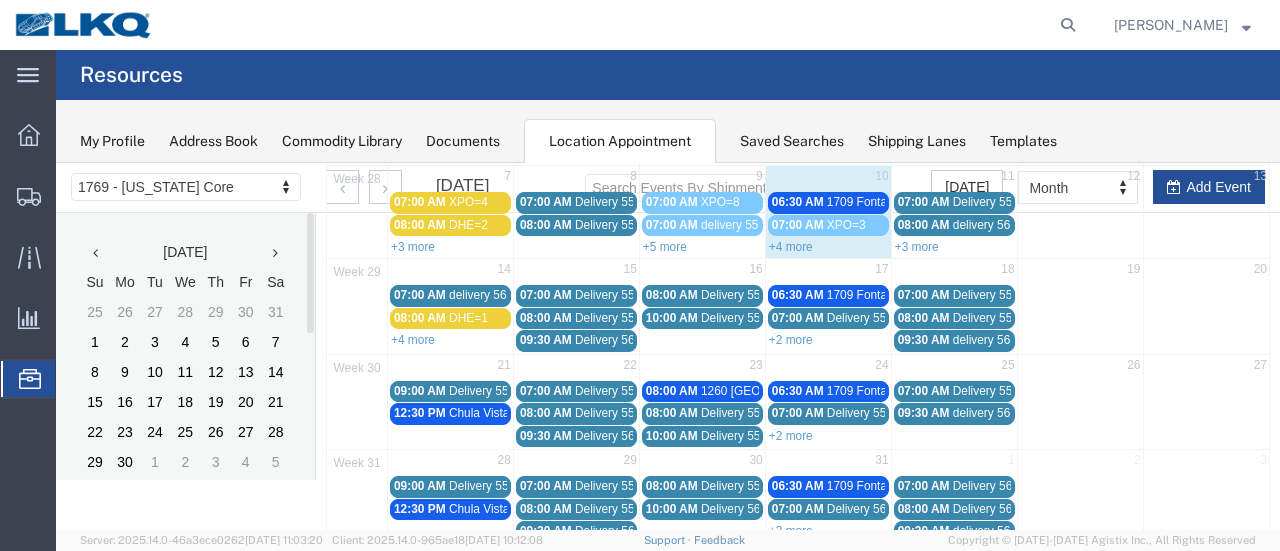 scroll, scrollTop: 128, scrollLeft: 0, axis: vertical 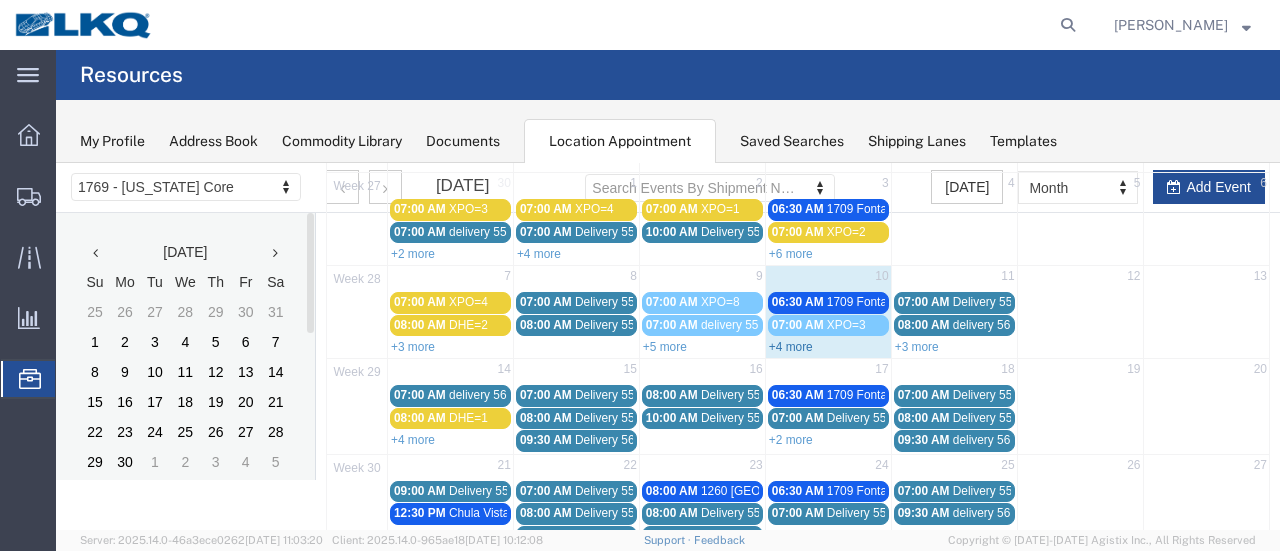 click on "+4 more" at bounding box center (791, 347) 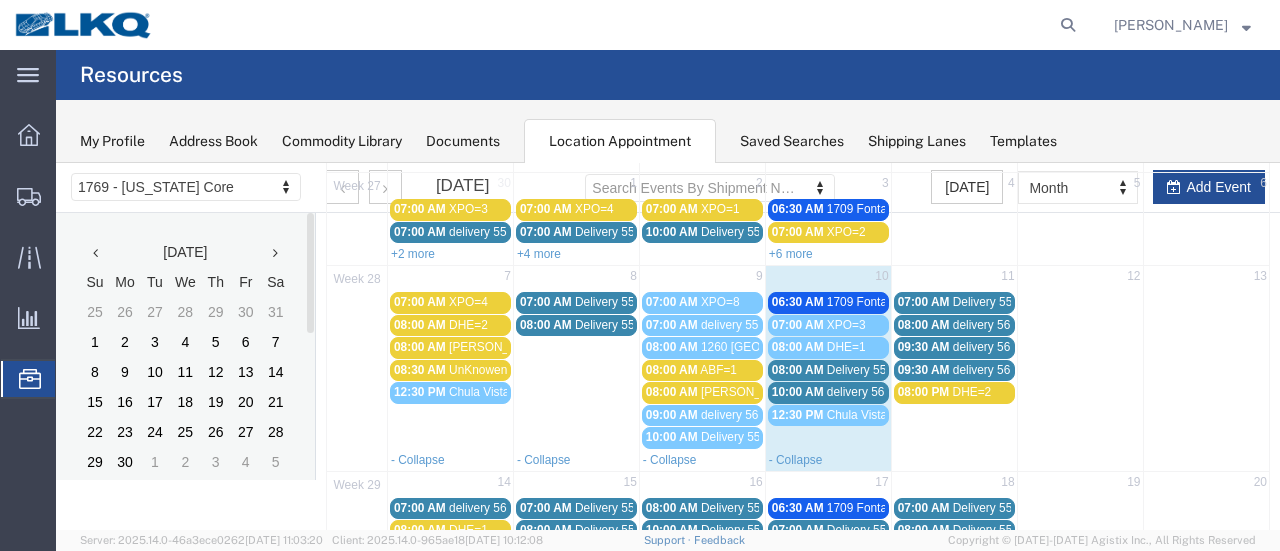 click on "08:00 AM" at bounding box center [798, 370] 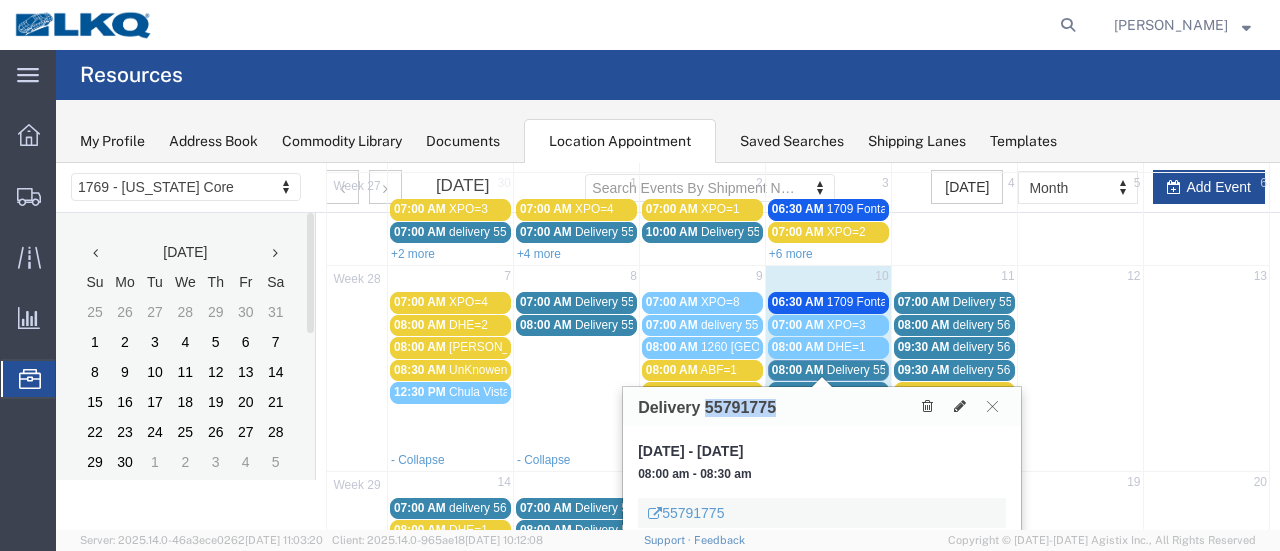 drag, startPoint x: 780, startPoint y: 414, endPoint x: 708, endPoint y: 412, distance: 72.02777 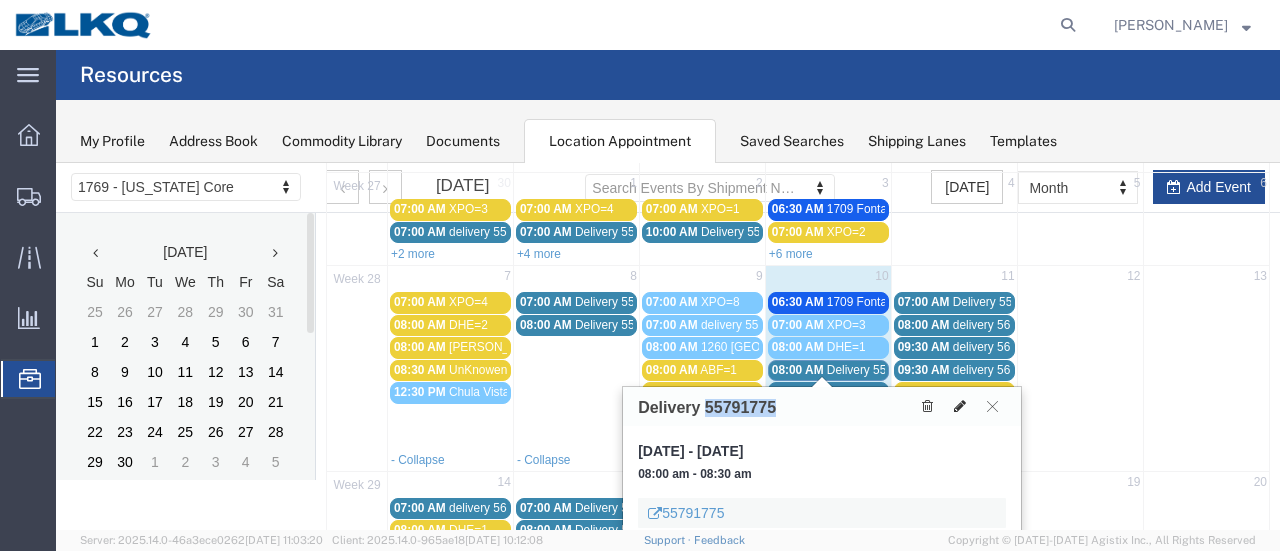 click at bounding box center [960, 406] 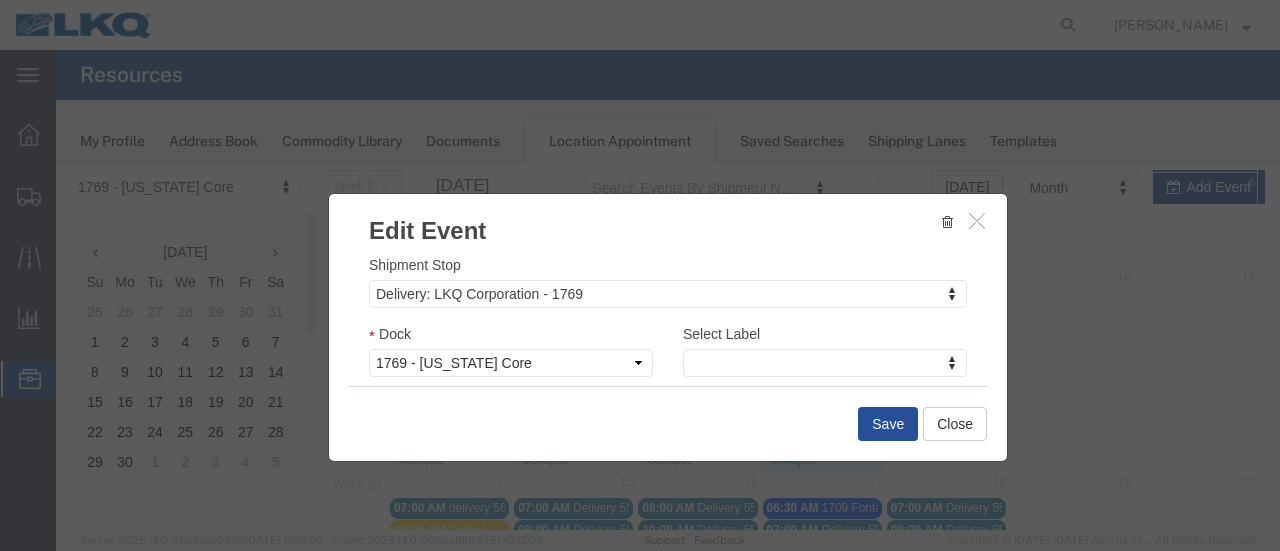 scroll, scrollTop: 341, scrollLeft: 0, axis: vertical 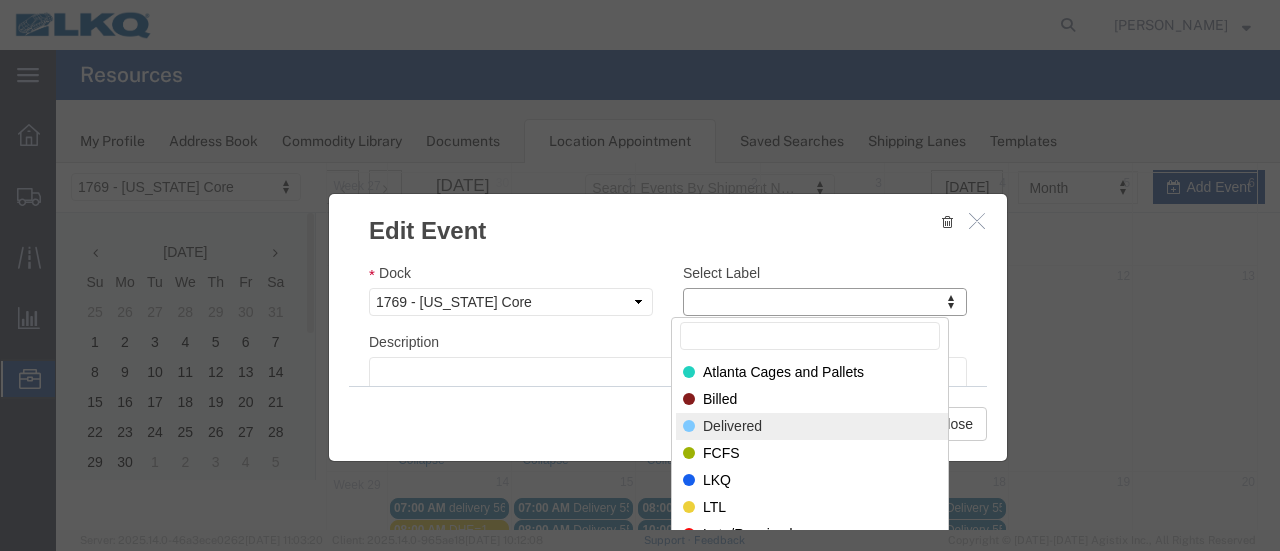 select on "40" 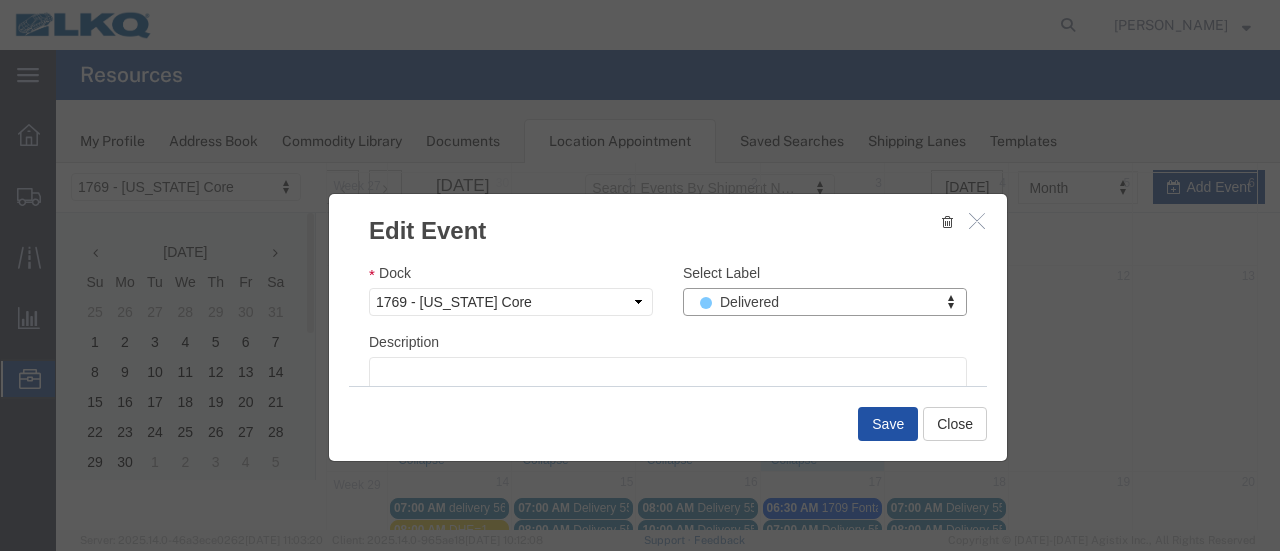 click on "Save" at bounding box center (888, 424) 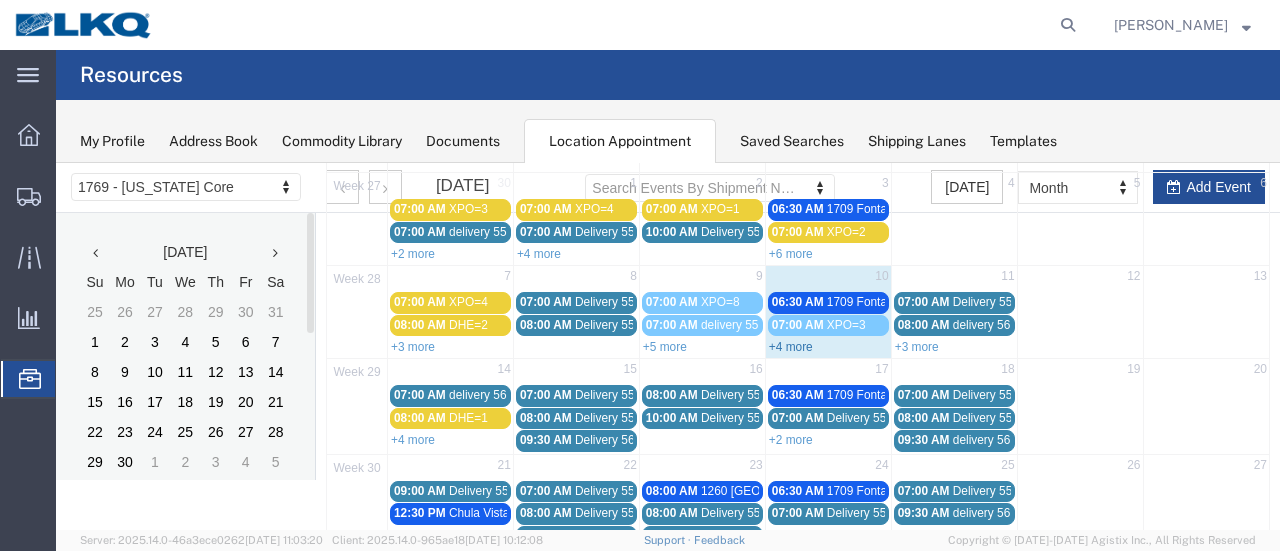 click on "+4 more" at bounding box center [791, 347] 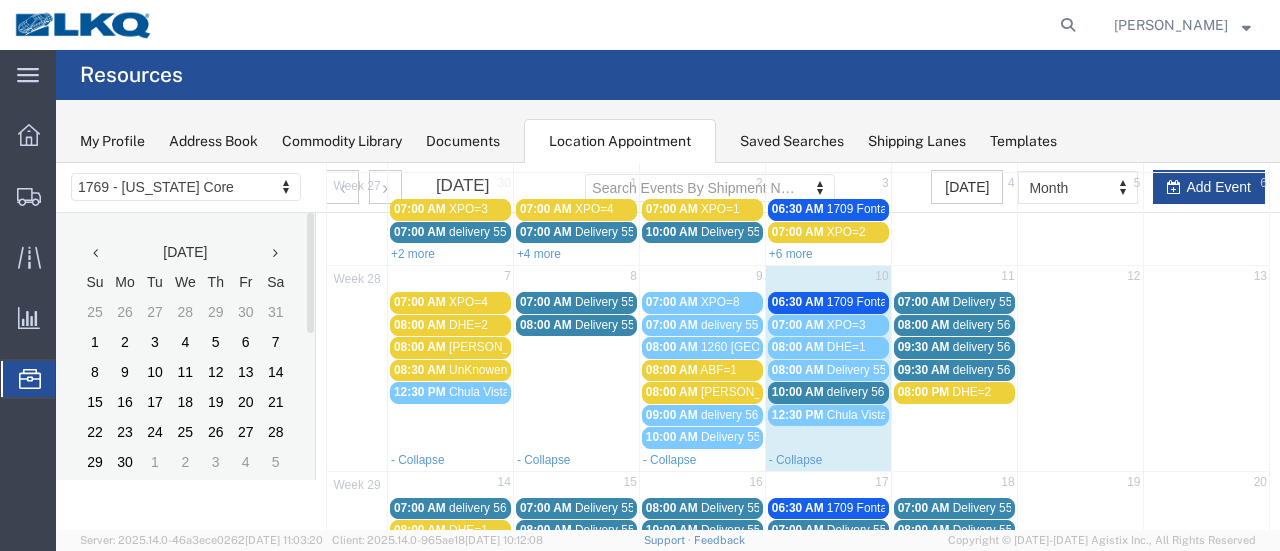 click on "delivery 56107984" at bounding box center [875, 392] 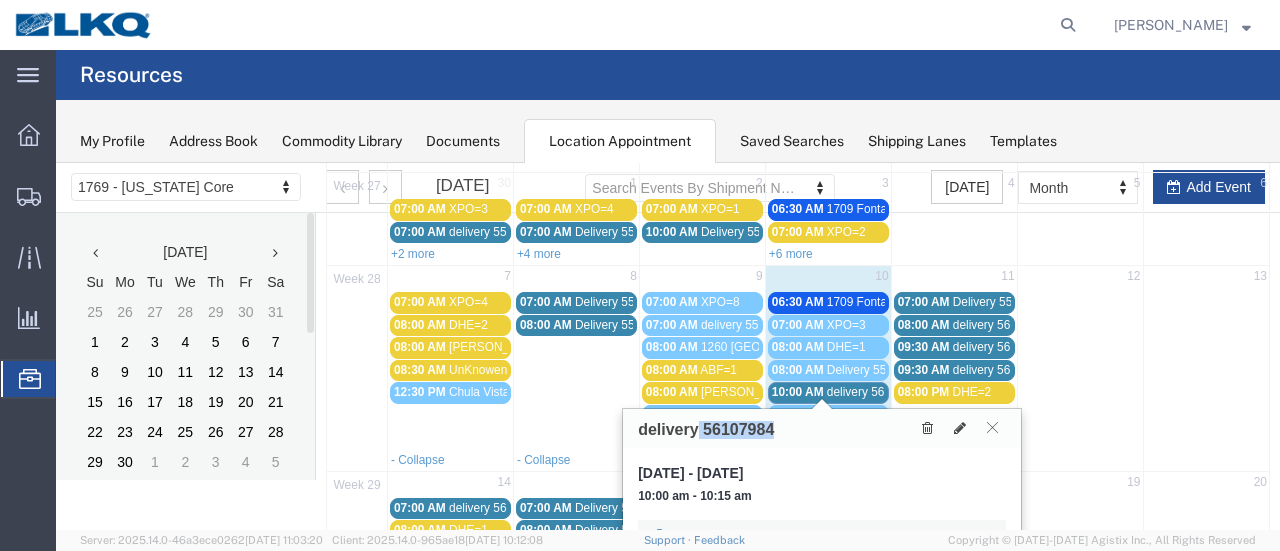 drag, startPoint x: 778, startPoint y: 434, endPoint x: 707, endPoint y: 428, distance: 71.25307 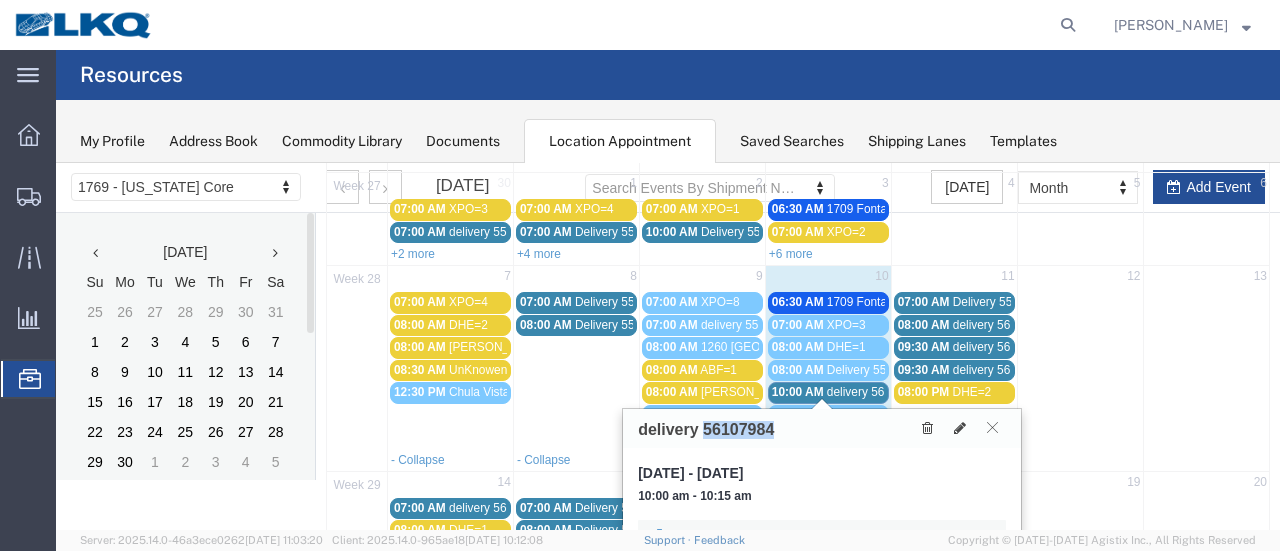 copy on "56107984" 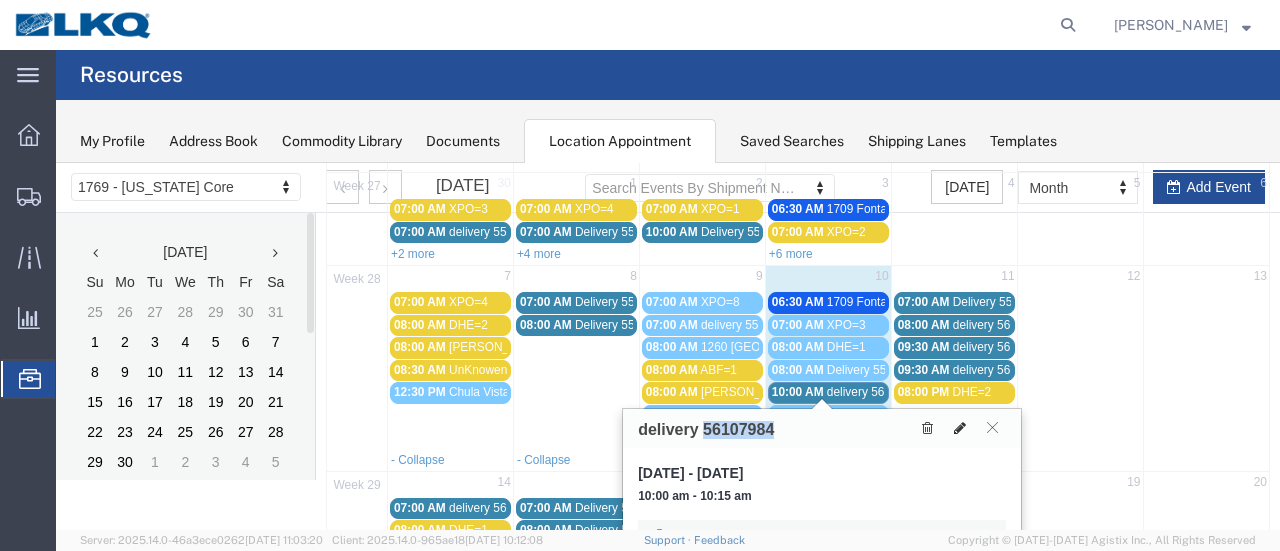 click at bounding box center [960, 428] 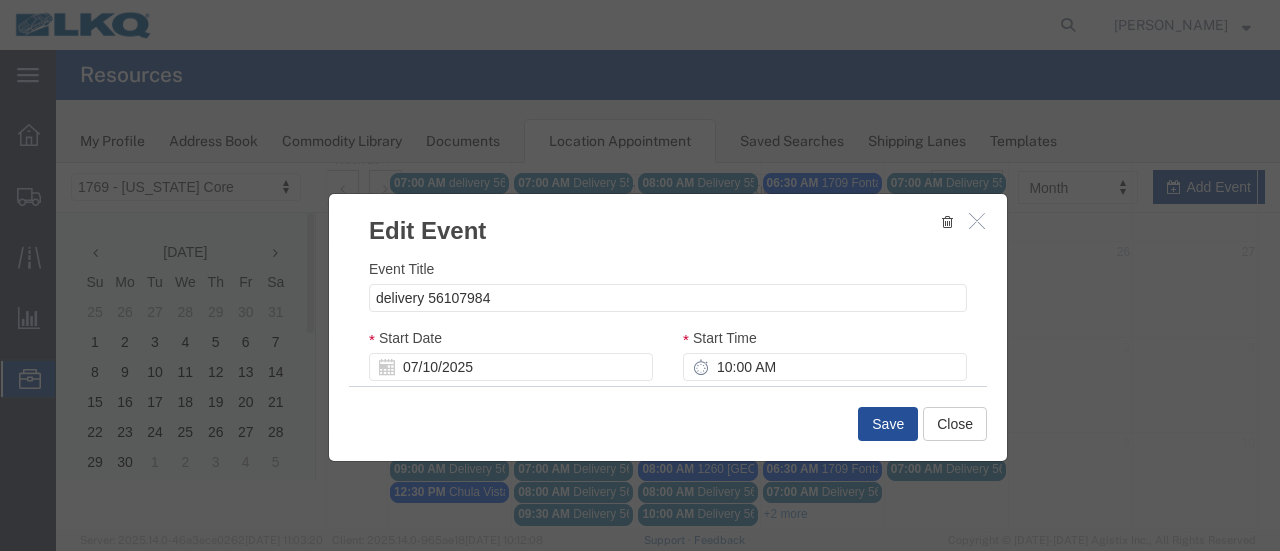 scroll, scrollTop: 454, scrollLeft: 0, axis: vertical 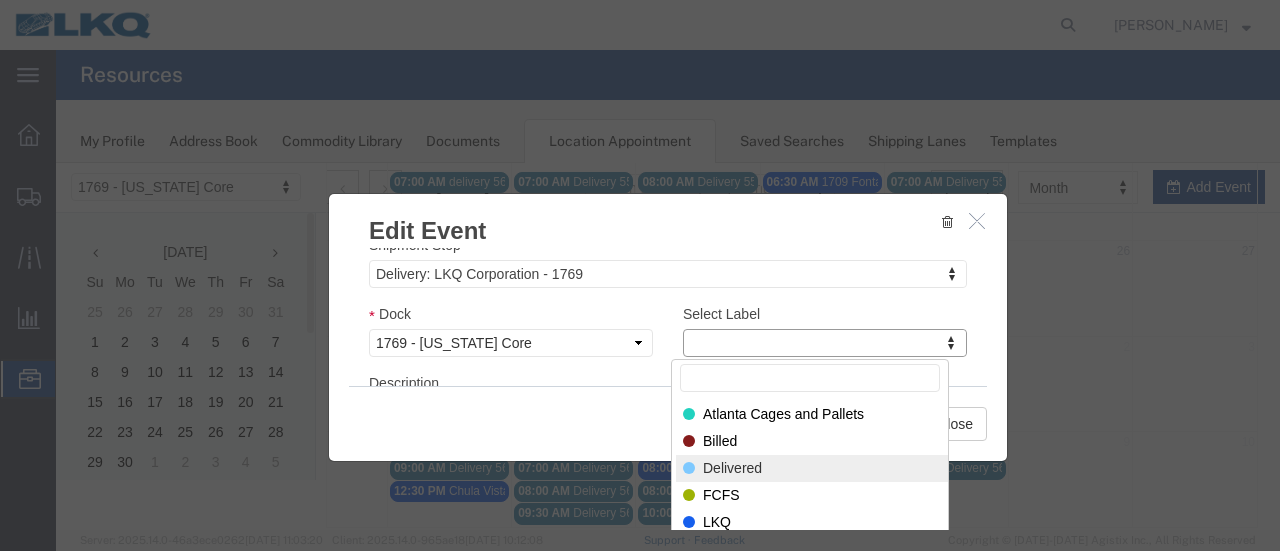 select on "40" 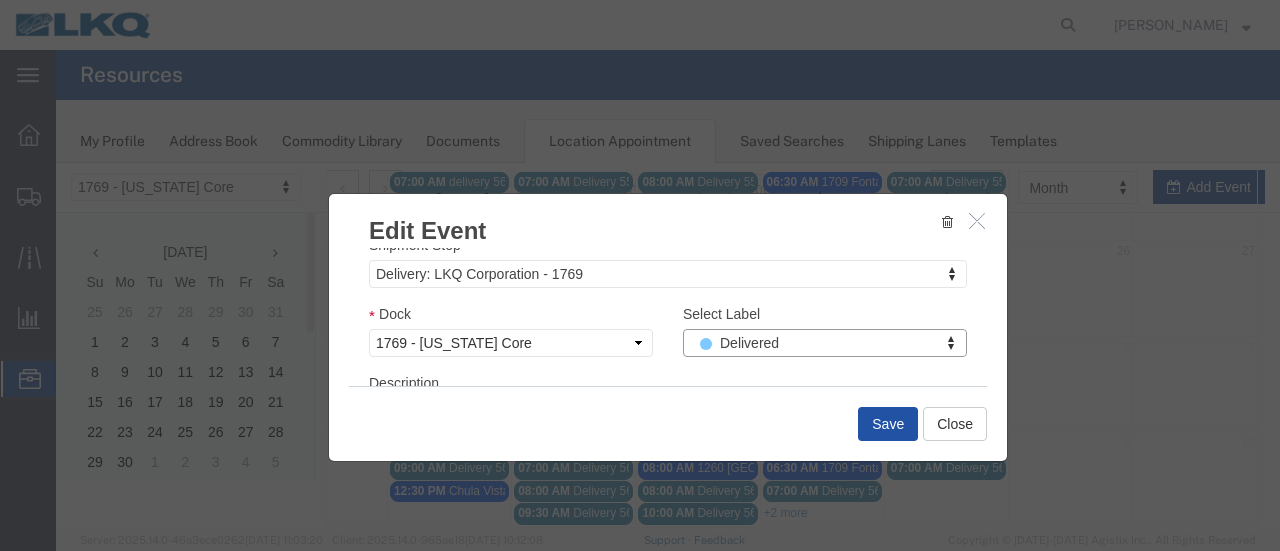 click on "Save" at bounding box center [888, 424] 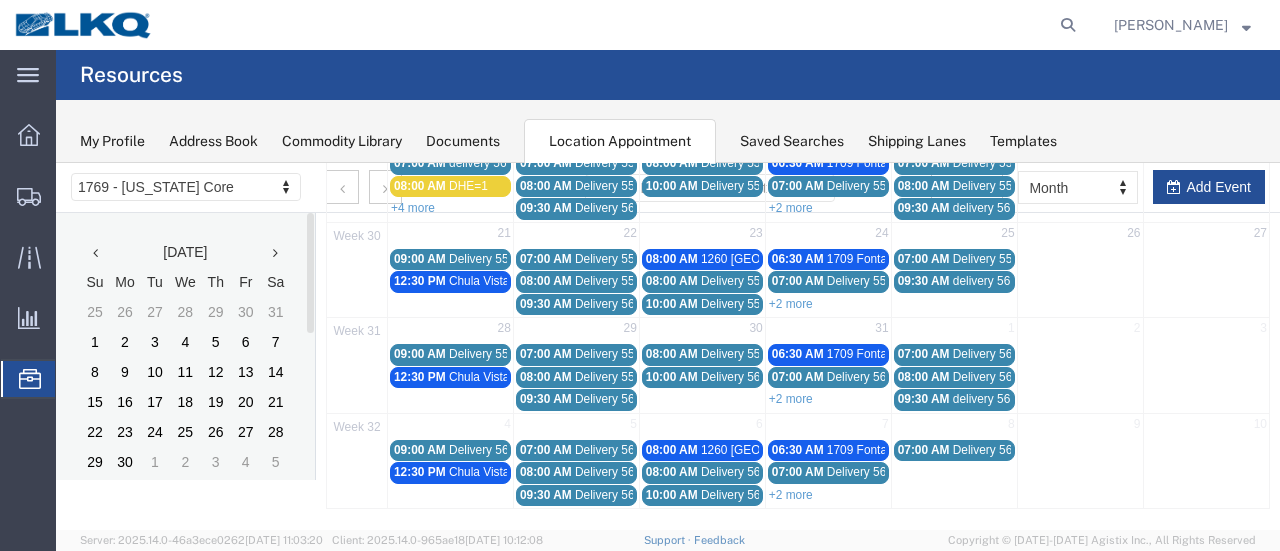 scroll, scrollTop: 128, scrollLeft: 0, axis: vertical 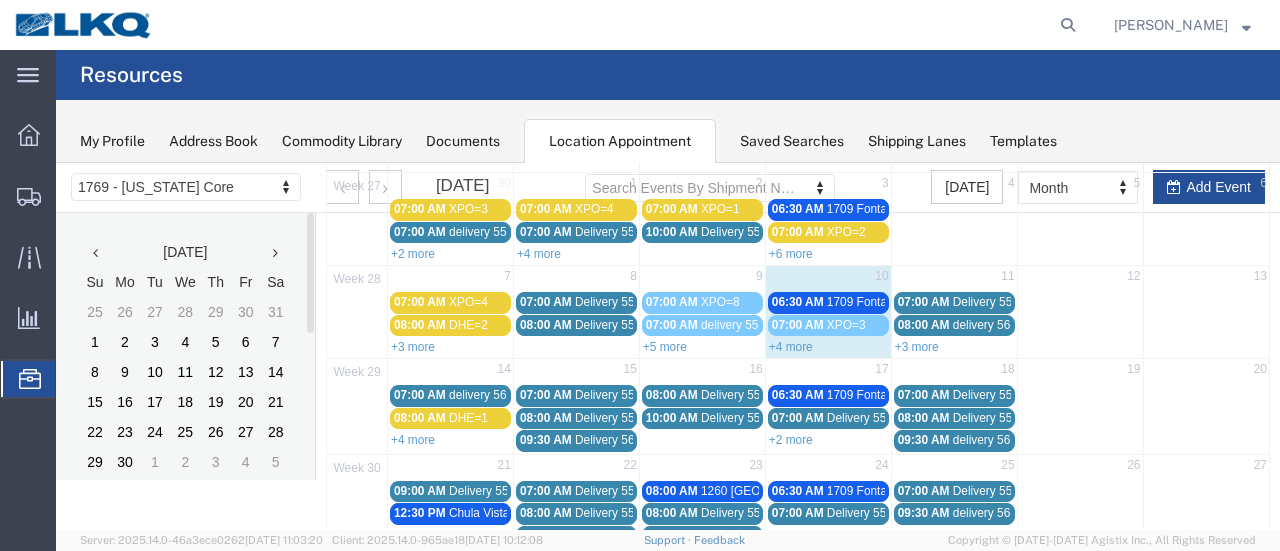 click on "06:30 AM" at bounding box center [798, 302] 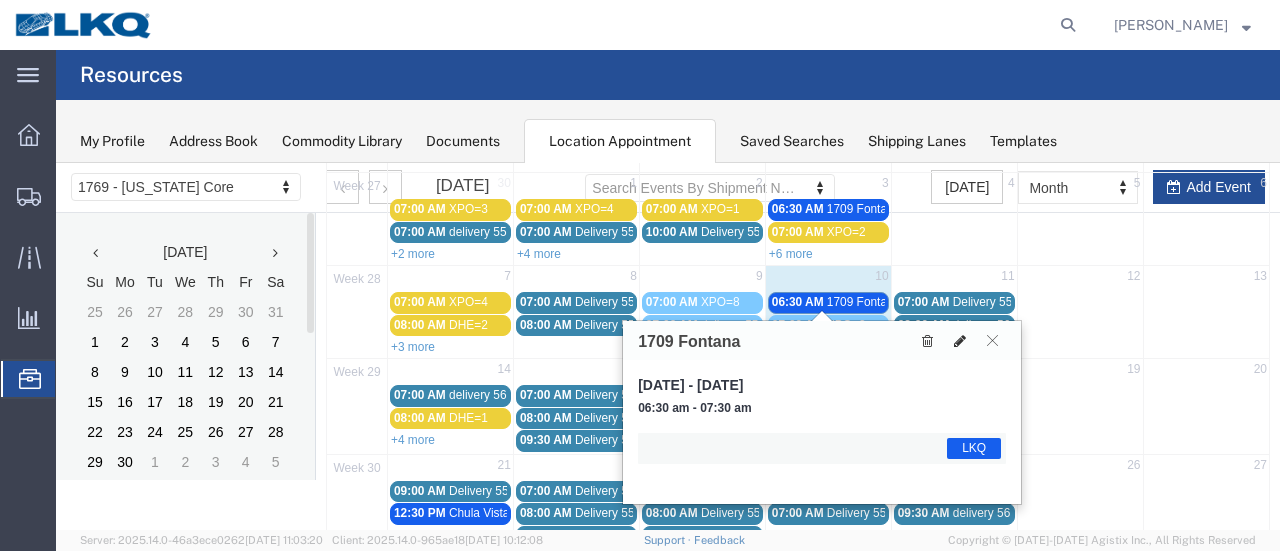 click at bounding box center (960, 341) 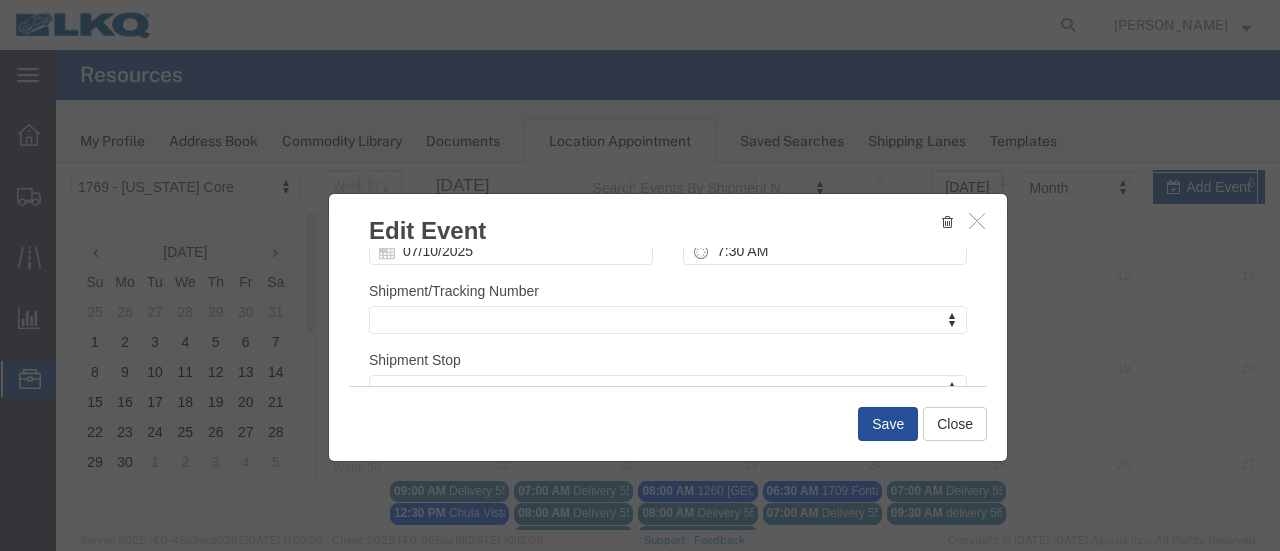 scroll, scrollTop: 300, scrollLeft: 0, axis: vertical 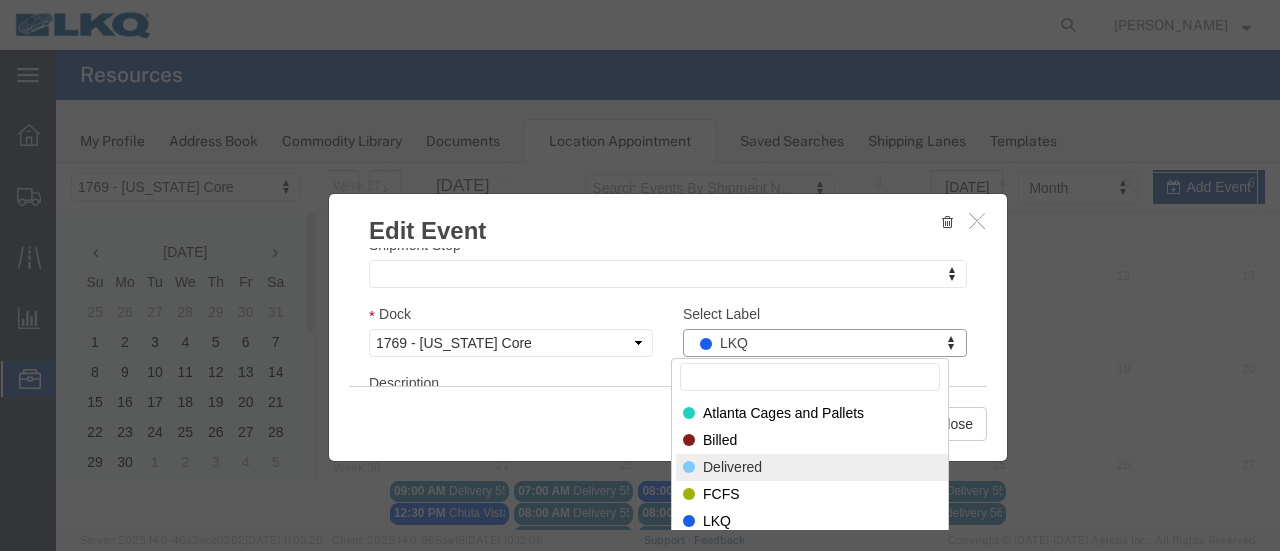 select on "40" 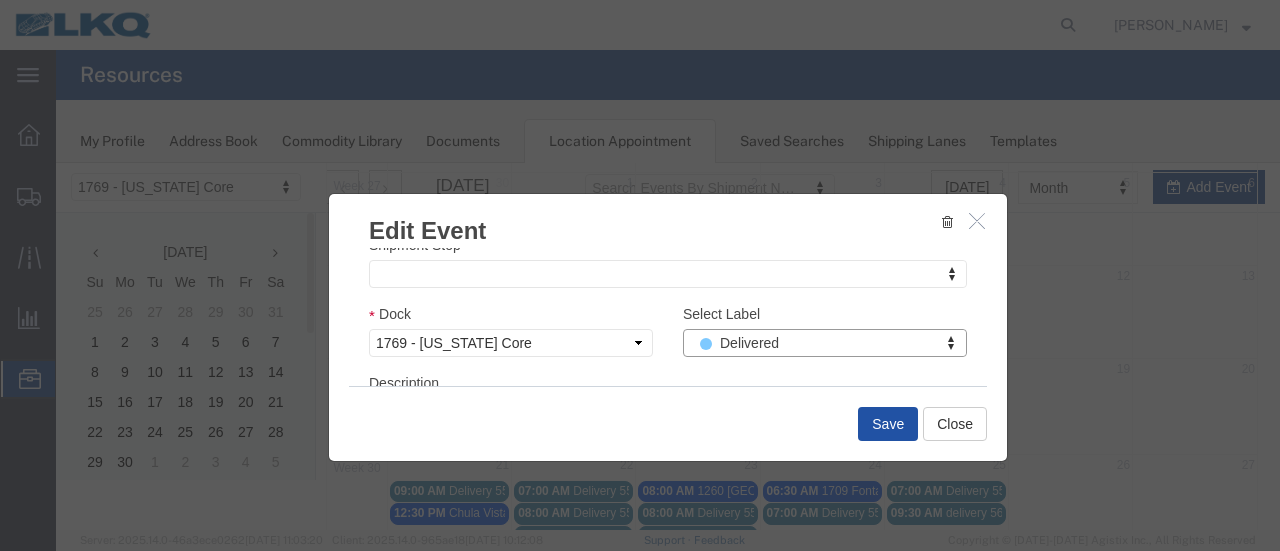 click on "Save" at bounding box center [888, 424] 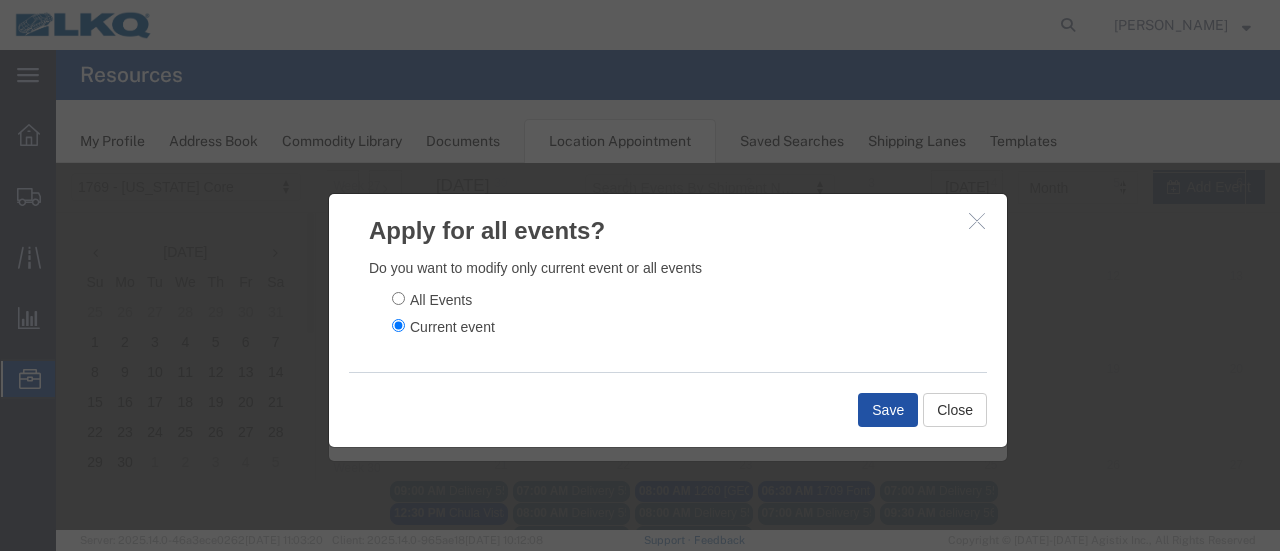 drag, startPoint x: 890, startPoint y: 405, endPoint x: 880, endPoint y: 415, distance: 14.142136 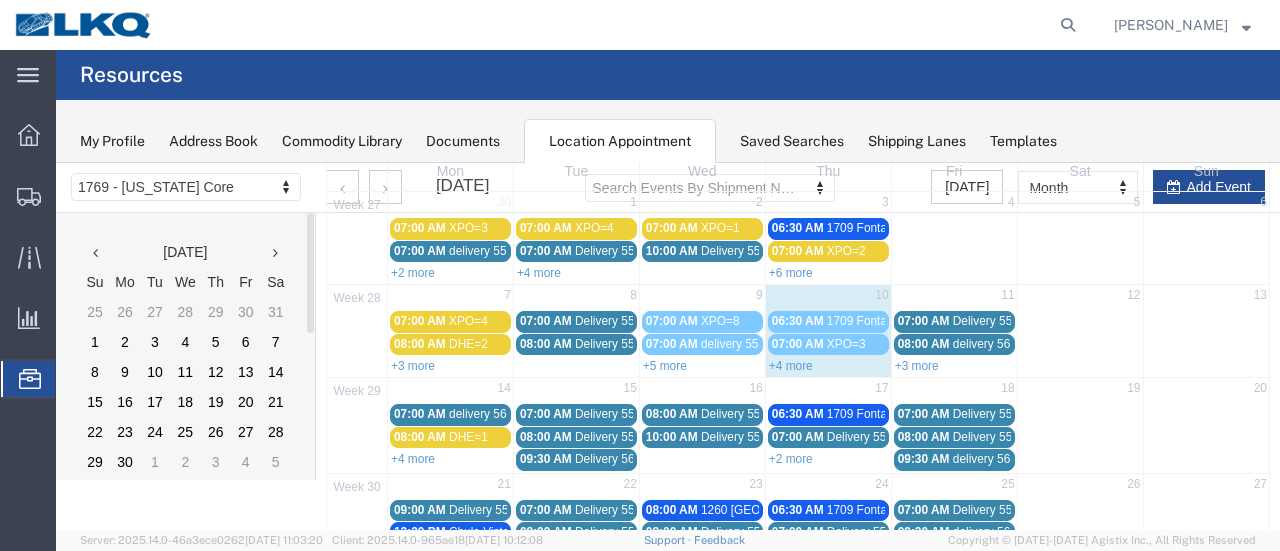 scroll, scrollTop: 200, scrollLeft: 0, axis: vertical 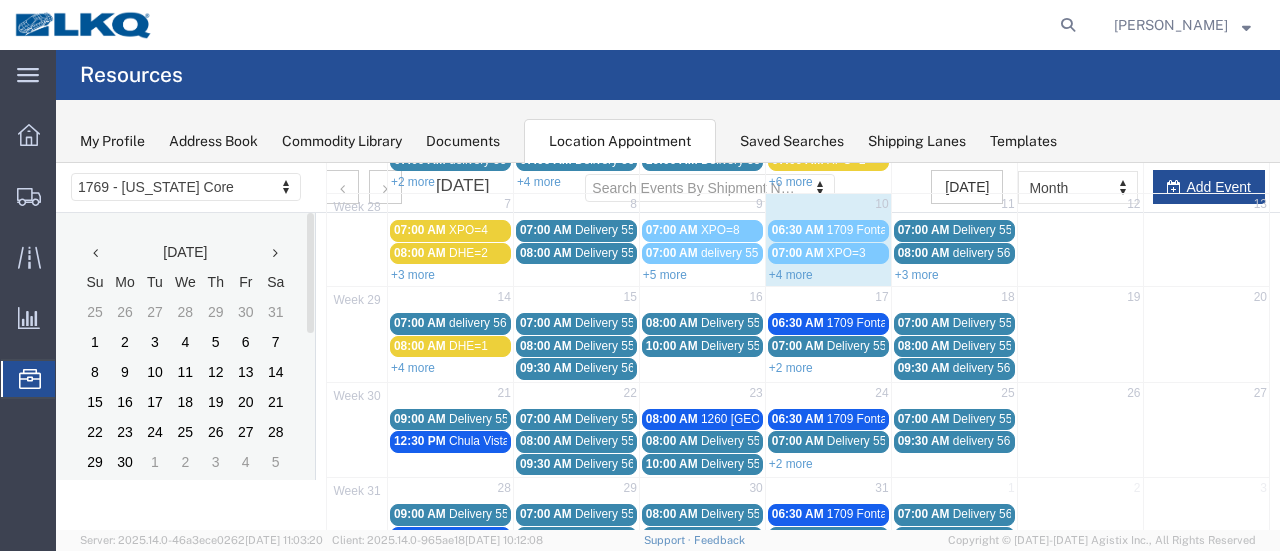 drag, startPoint x: 912, startPoint y: 267, endPoint x: 900, endPoint y: 271, distance: 12.649111 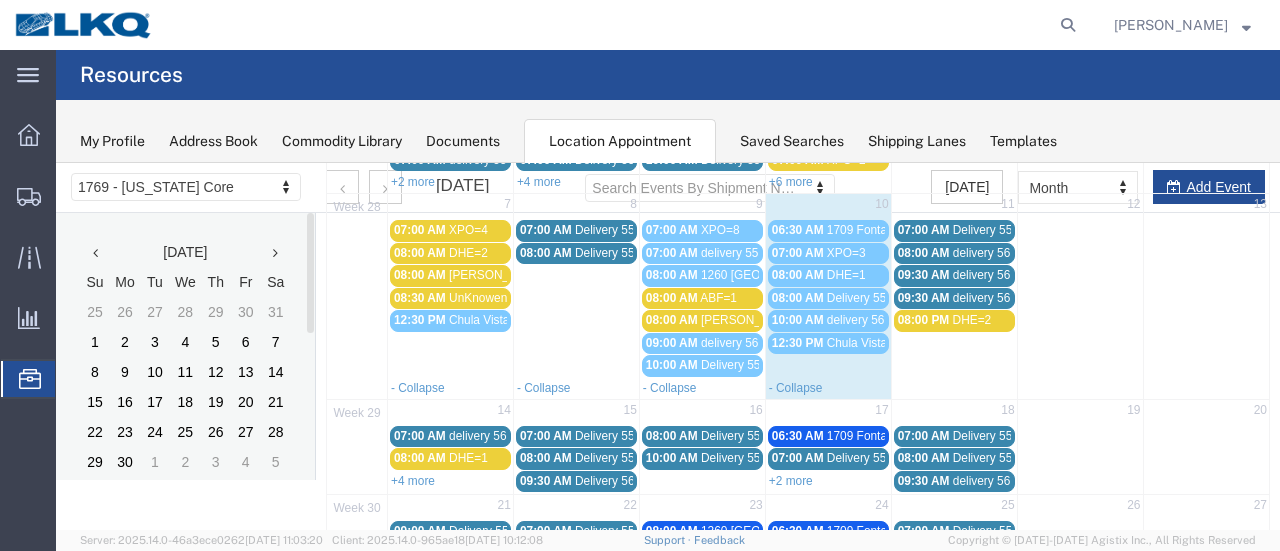 click on "09:30 AM" at bounding box center (924, 298) 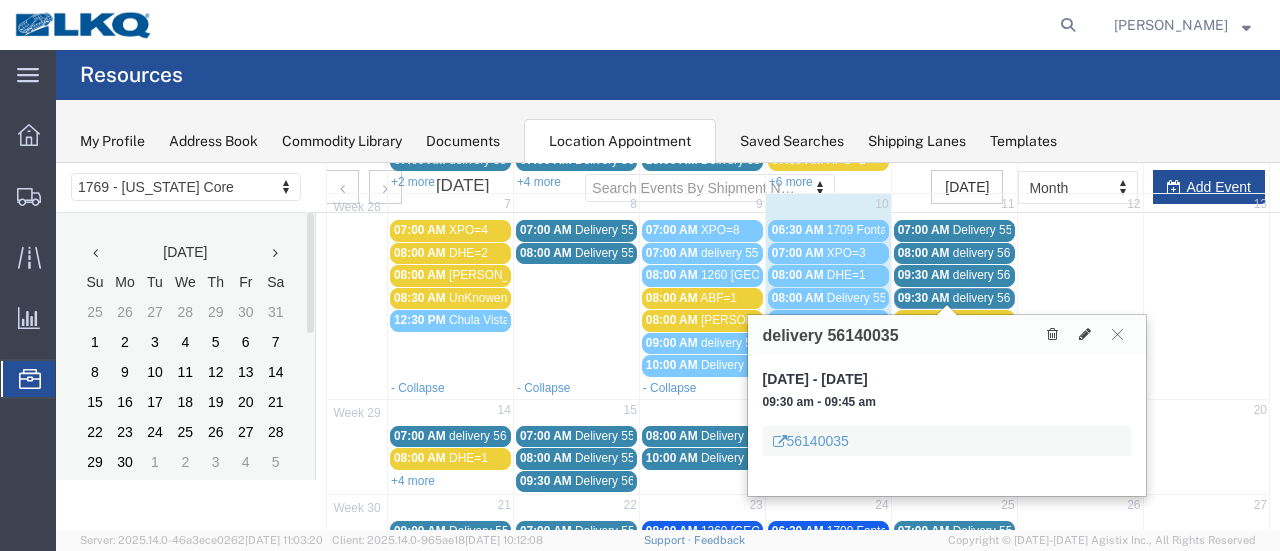 click on "[DATE], [DATE] 11, 2025 - [DATE] 09:30 am - 09:45 am  56140035" at bounding box center (947, 425) 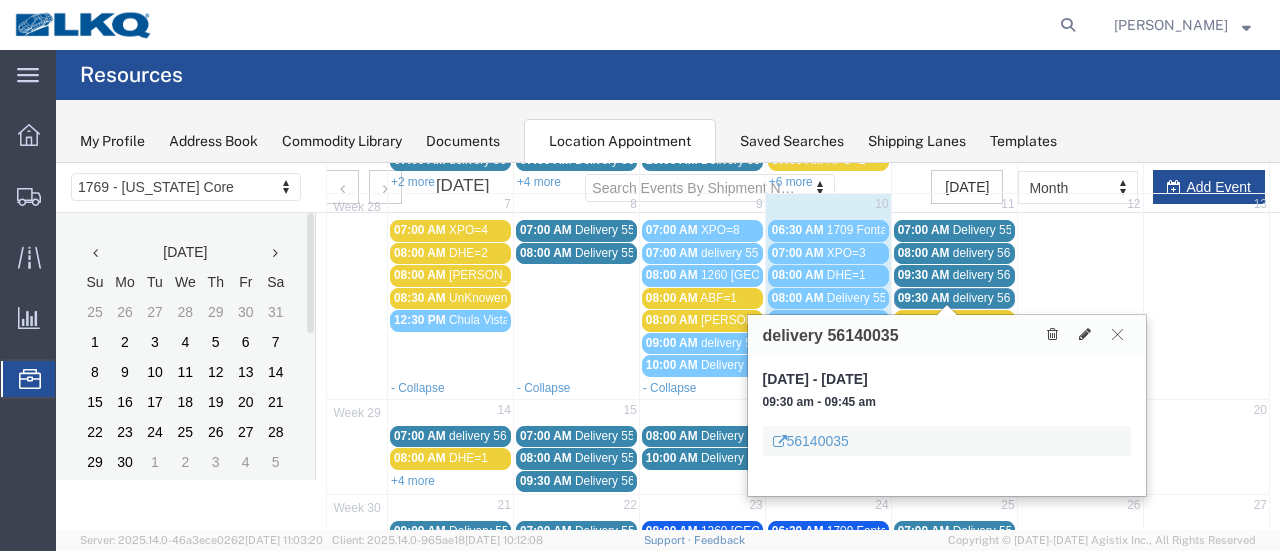 click at bounding box center (1117, 334) 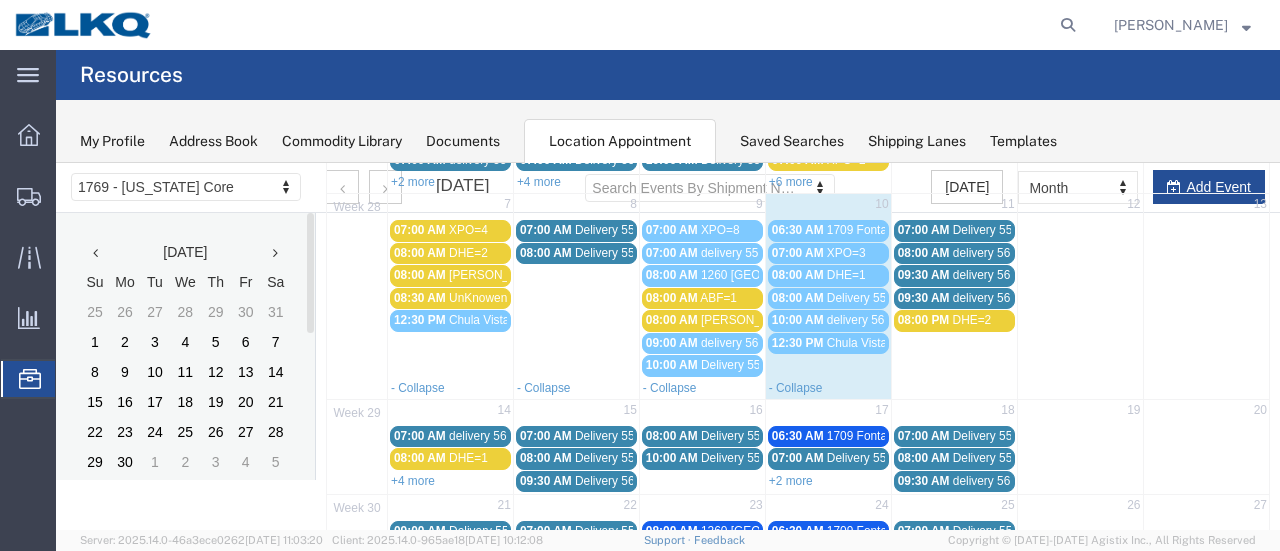 click on "09:30 AM" at bounding box center (924, 275) 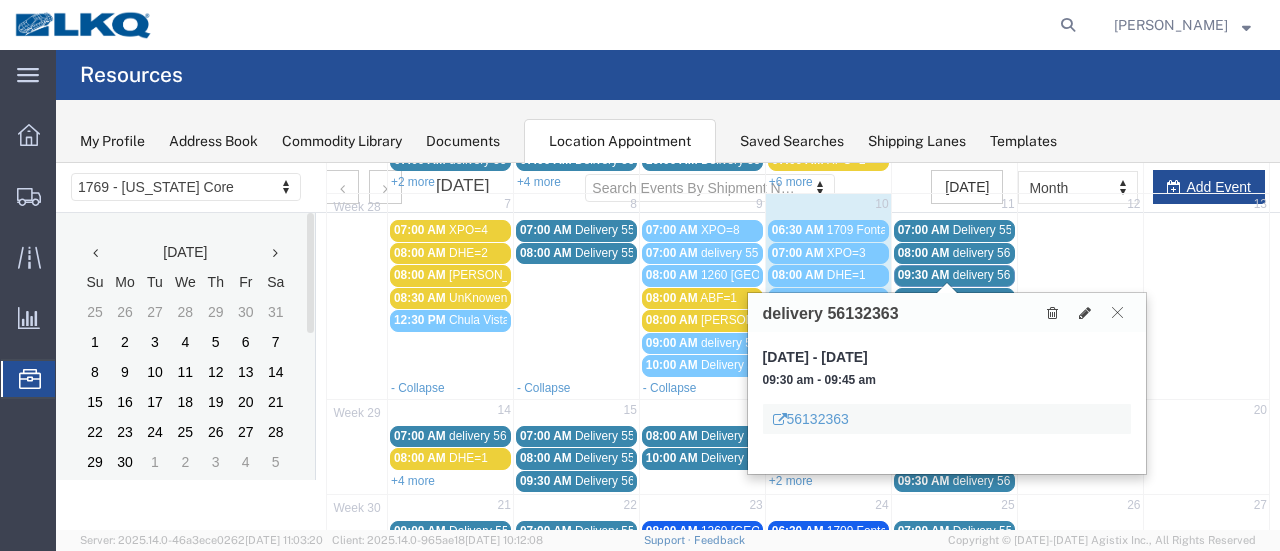 click at bounding box center (1117, 312) 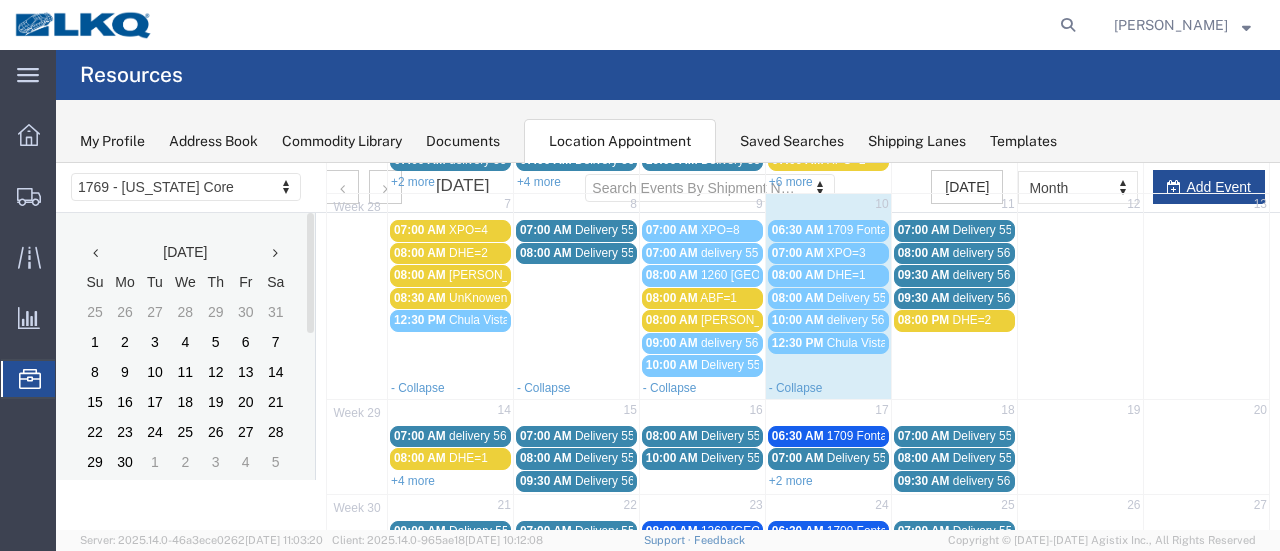 click on "delivery 56140035" at bounding box center (1001, 298) 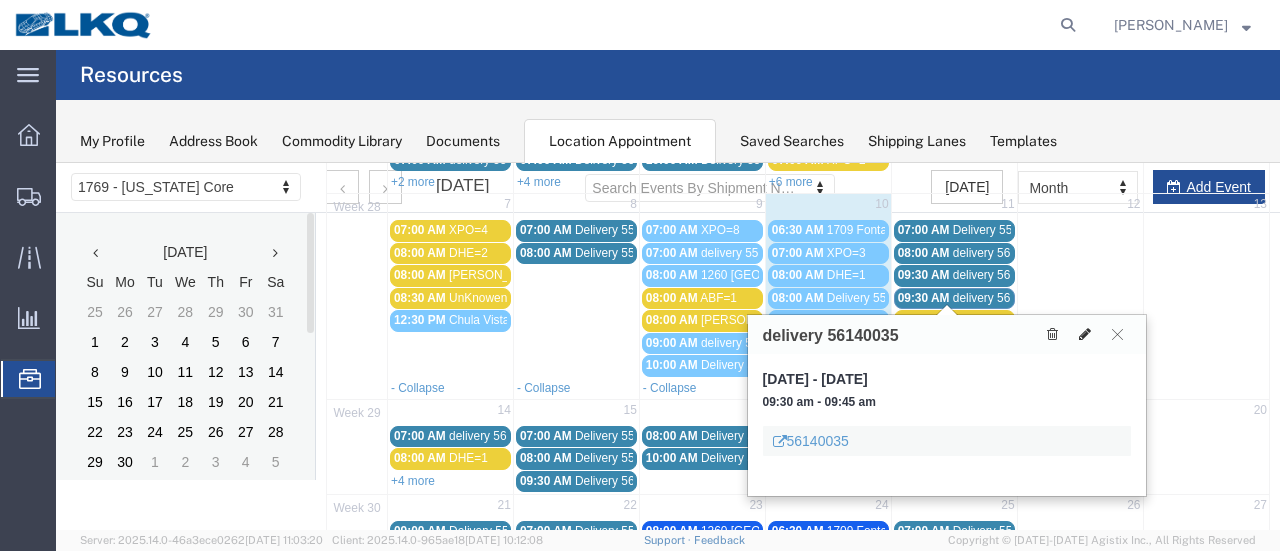 click at bounding box center (1085, 334) 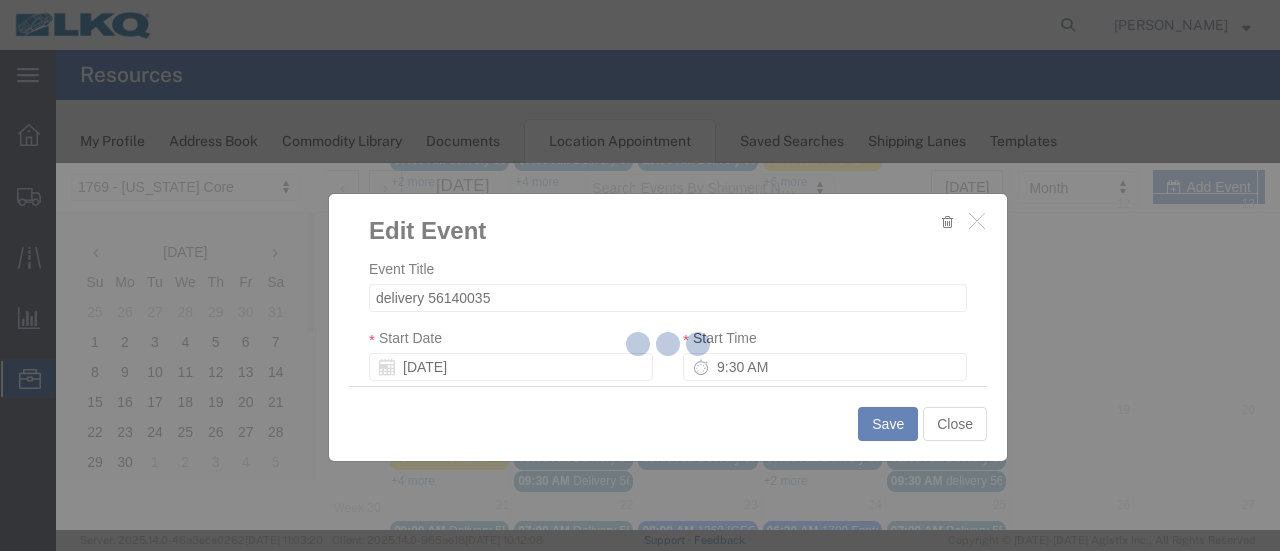 select 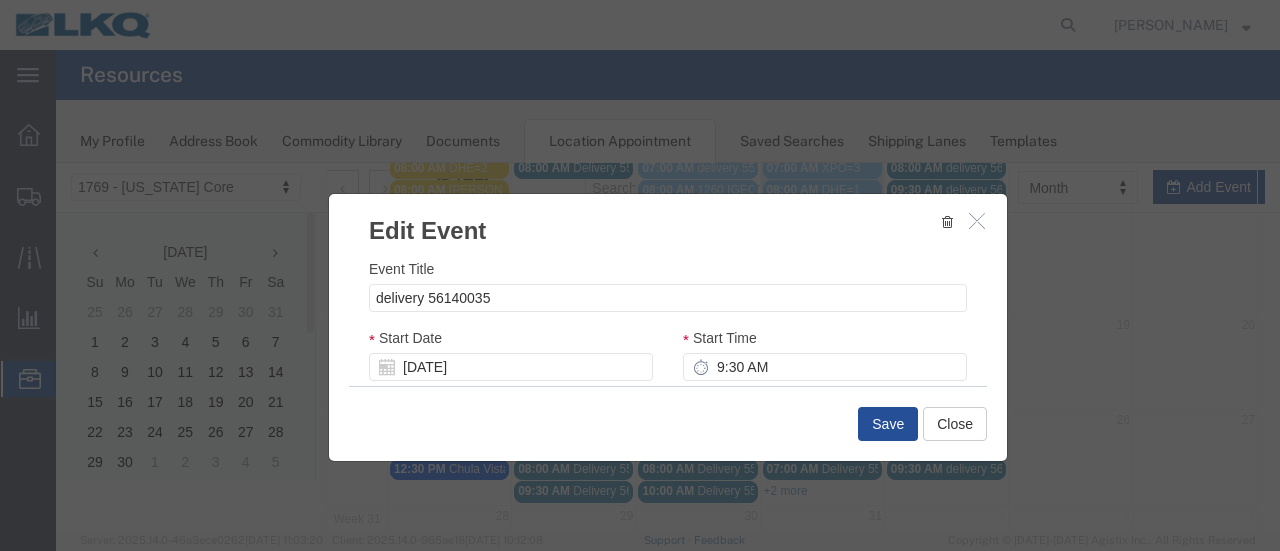 scroll, scrollTop: 400, scrollLeft: 0, axis: vertical 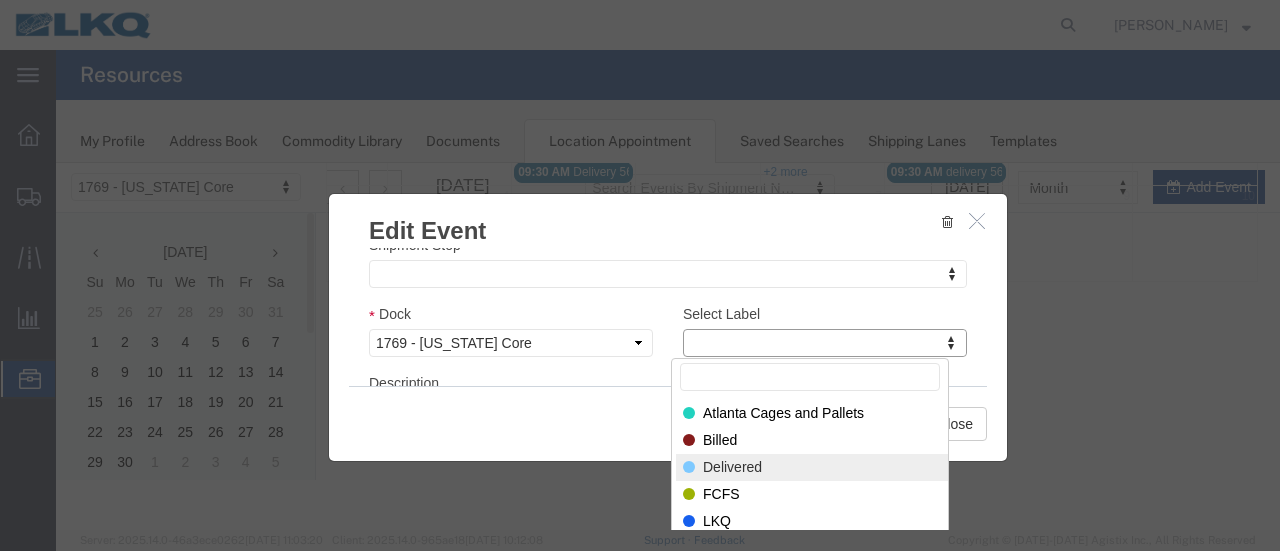 type on "c" 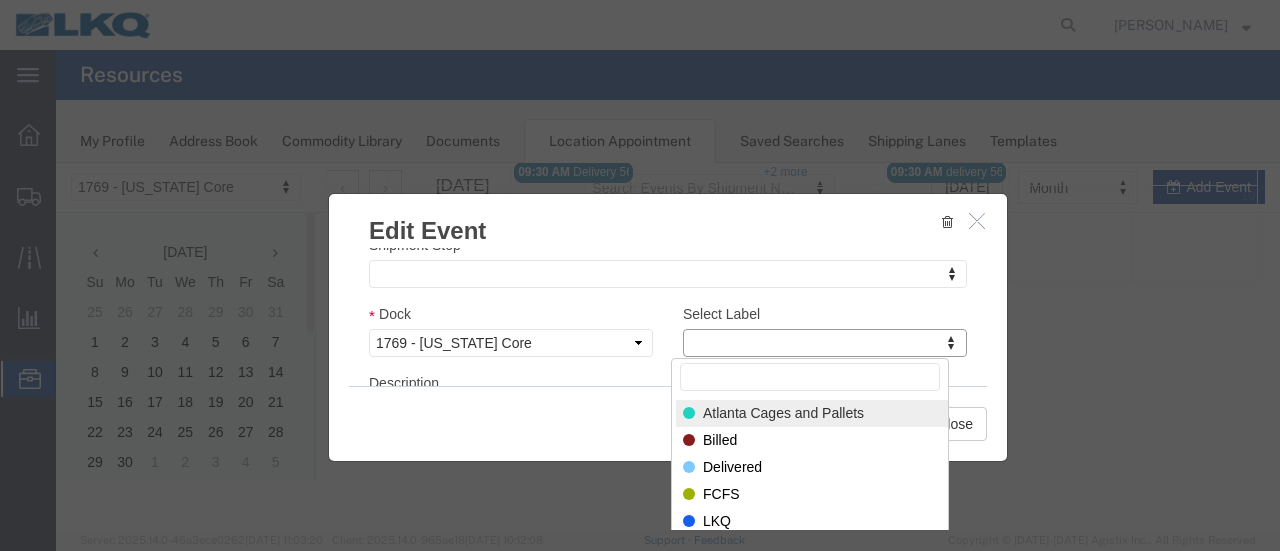 type on "d" 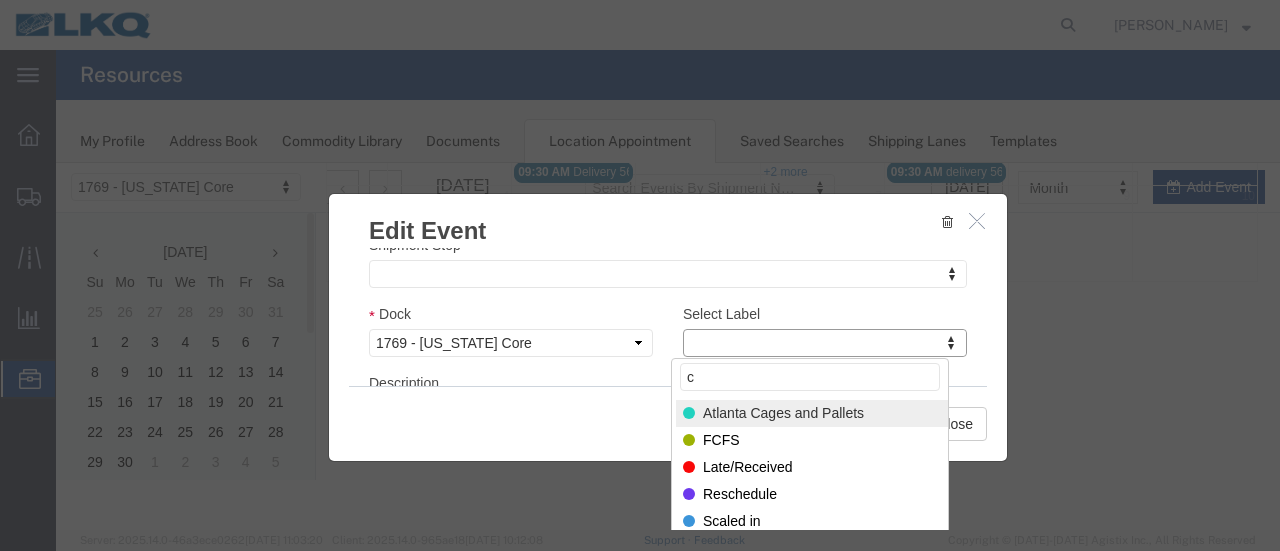 type 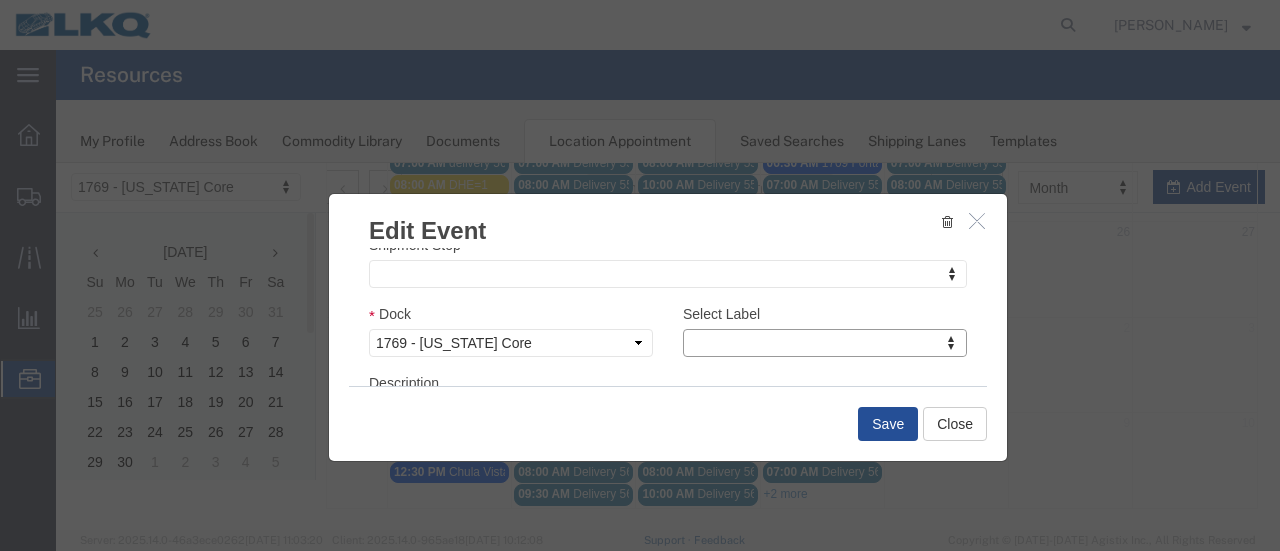 scroll, scrollTop: 454, scrollLeft: 0, axis: vertical 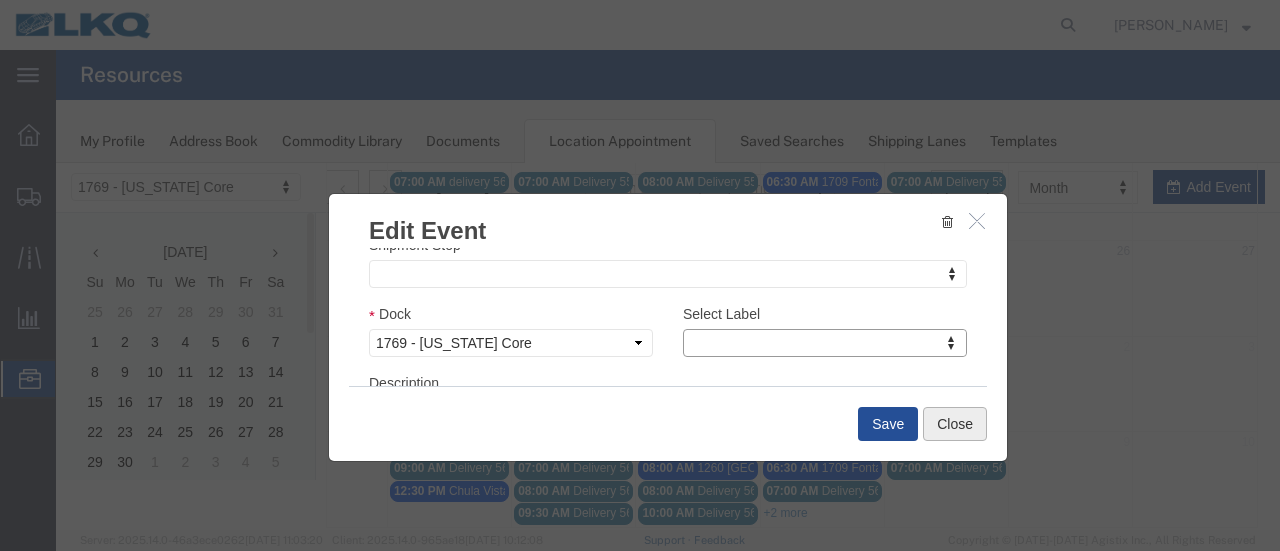 click on "Close" at bounding box center [955, 424] 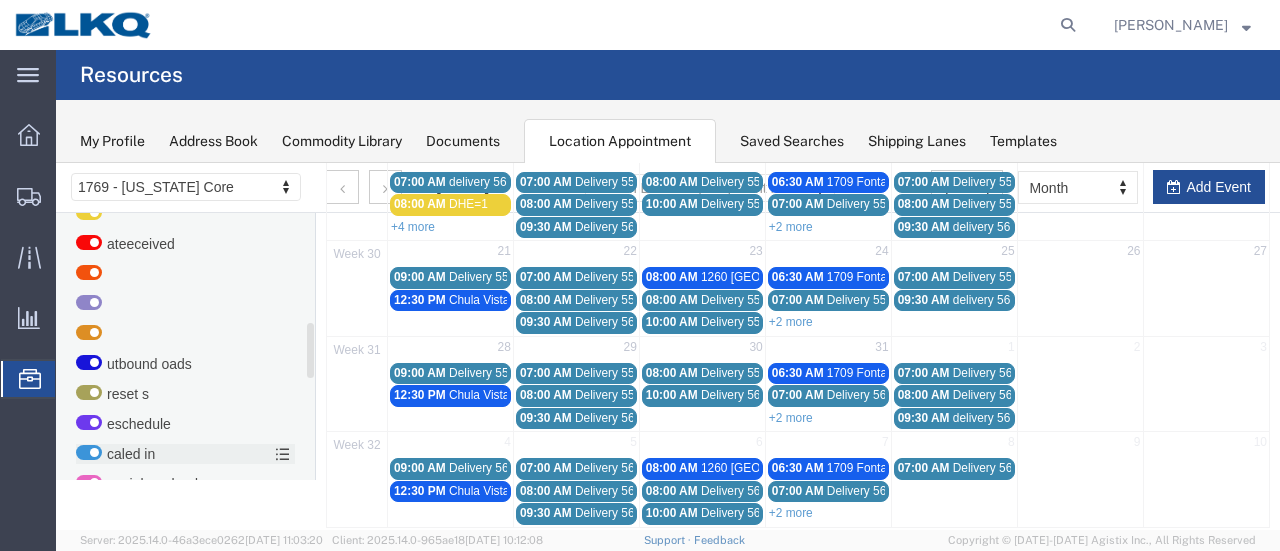 scroll, scrollTop: 586, scrollLeft: 0, axis: vertical 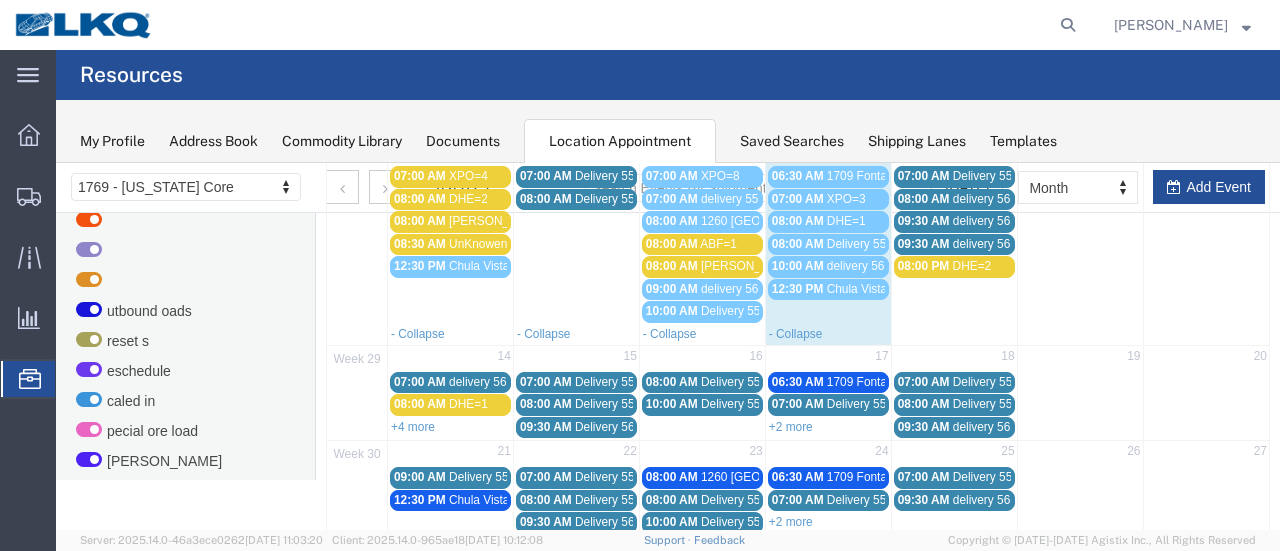 click on "delivery 56140035" at bounding box center [1001, 244] 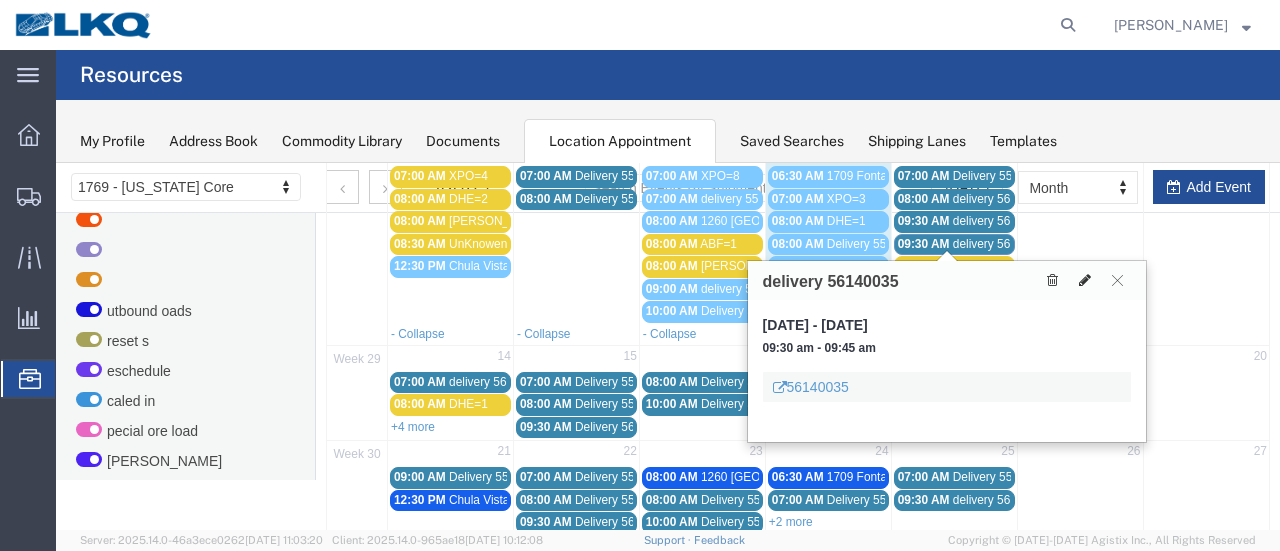 click at bounding box center (1085, 280) 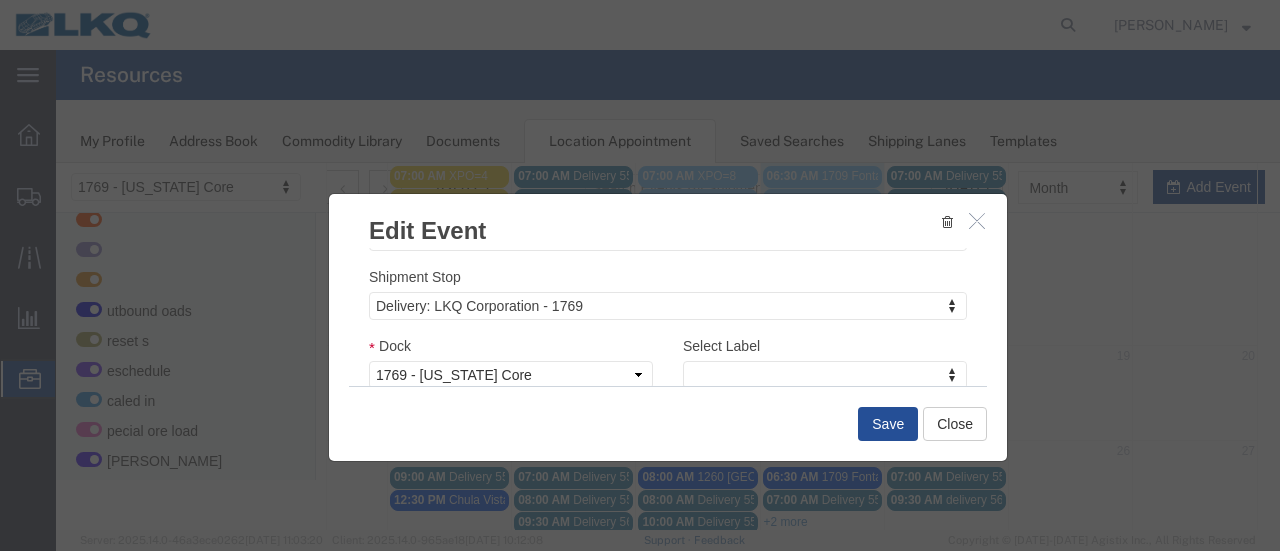 scroll, scrollTop: 300, scrollLeft: 0, axis: vertical 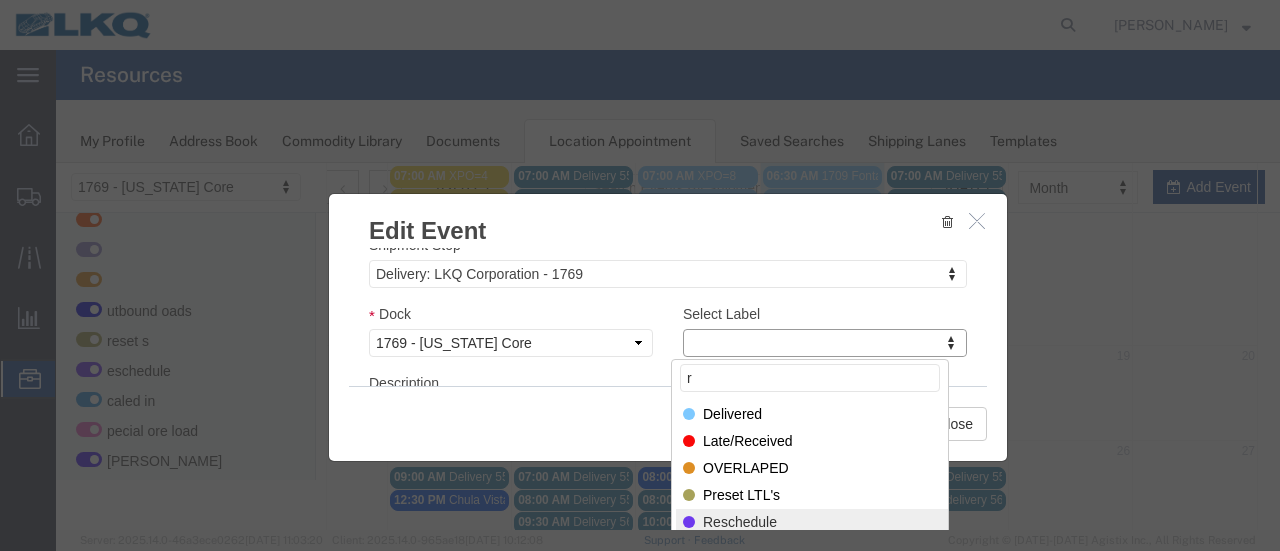 type on "r" 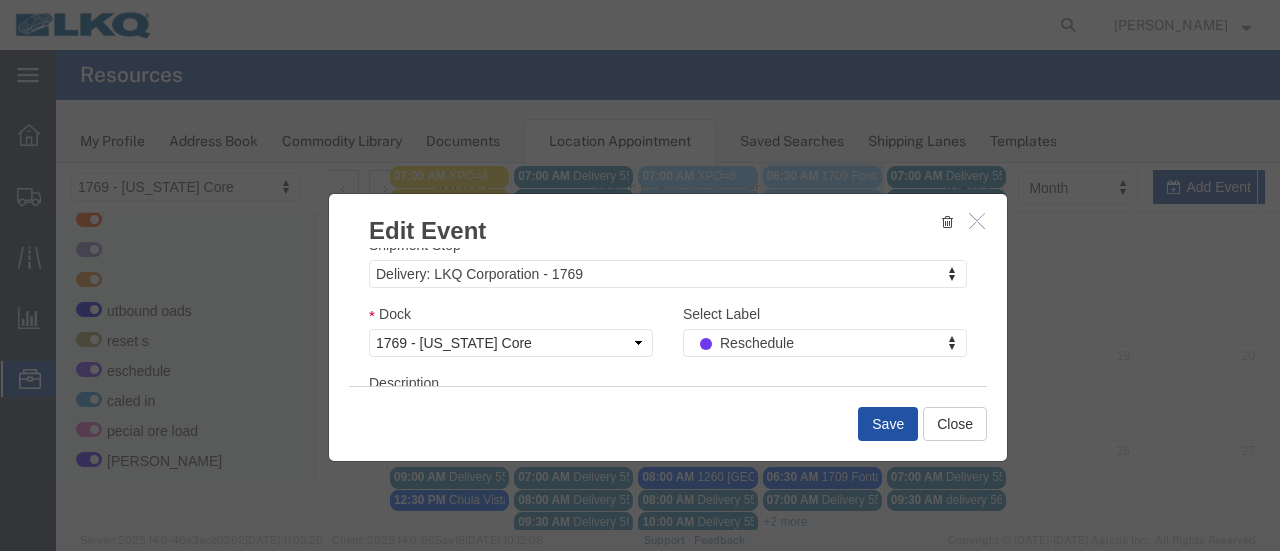 click on "Save" at bounding box center (888, 424) 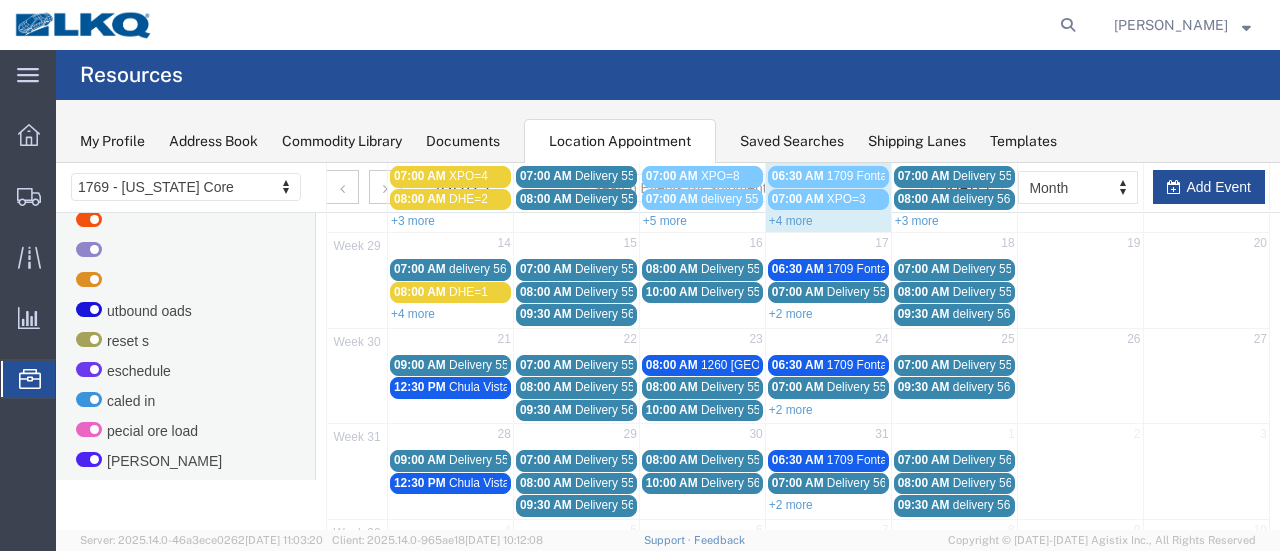 scroll, scrollTop: 128, scrollLeft: 0, axis: vertical 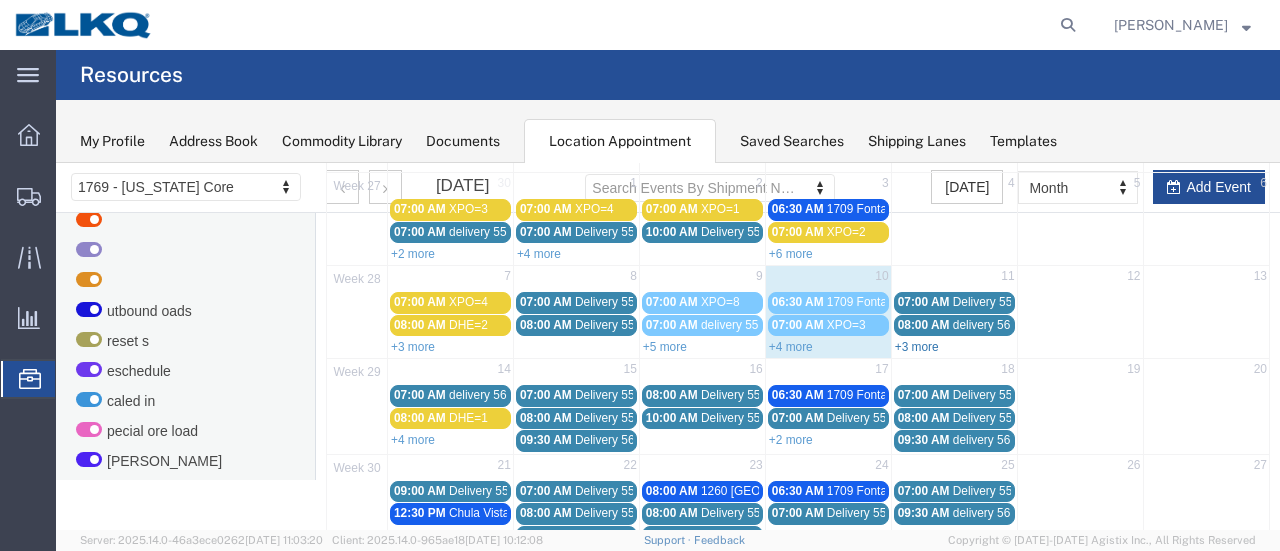 click on "+3 more" at bounding box center (917, 347) 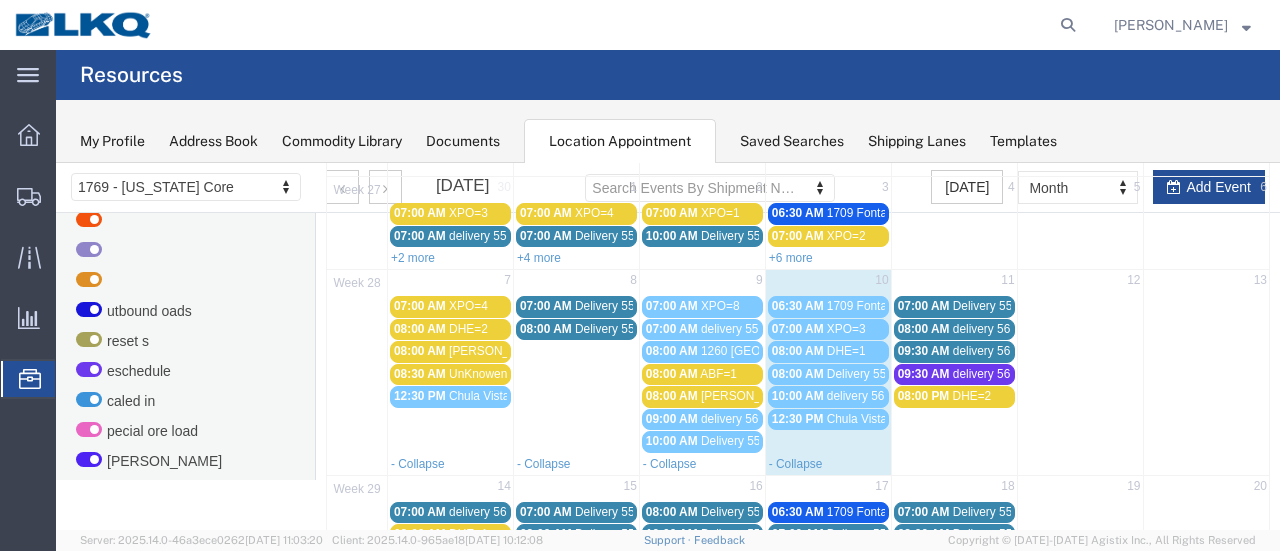 scroll, scrollTop: 28, scrollLeft: 0, axis: vertical 